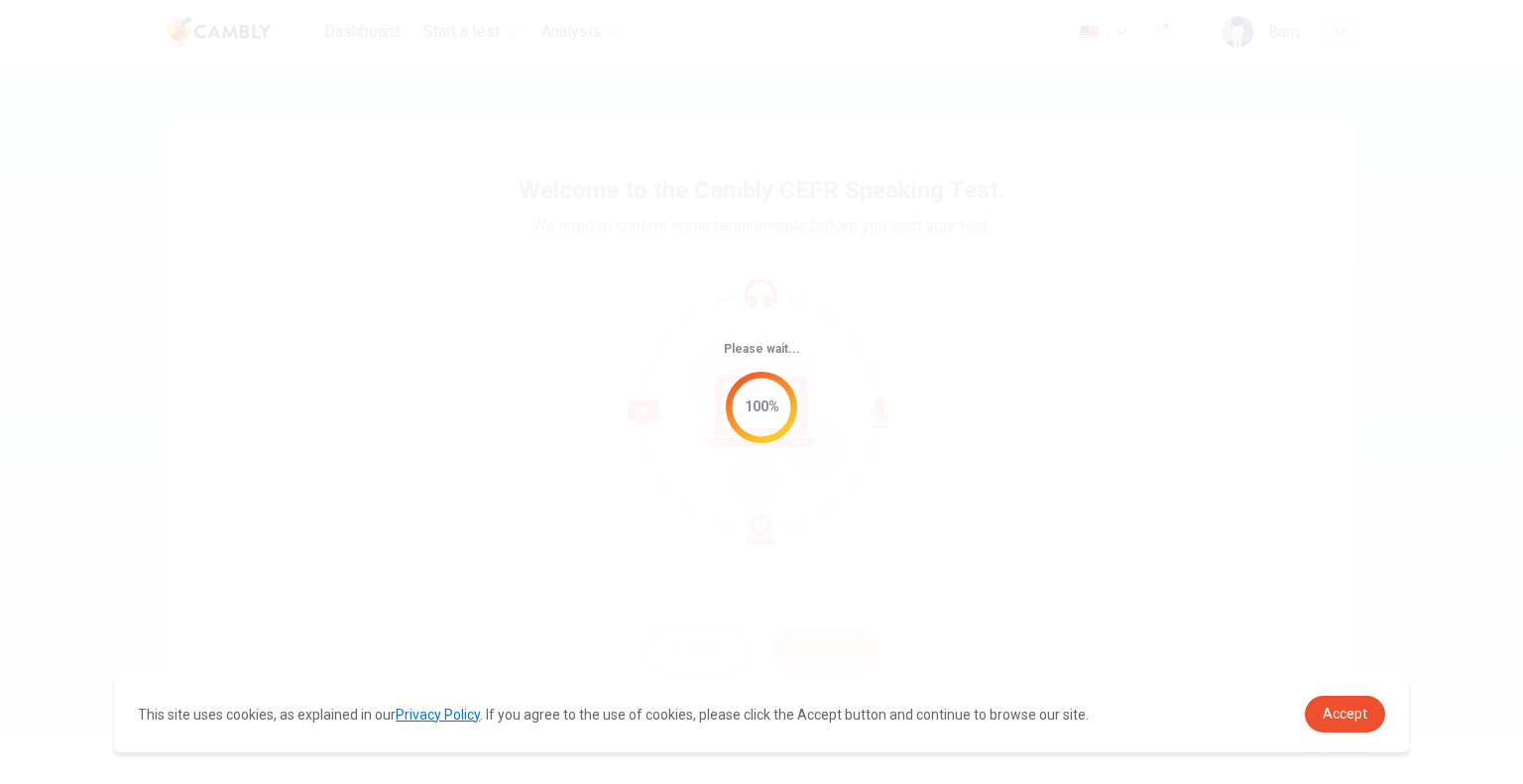 scroll, scrollTop: 0, scrollLeft: 0, axis: both 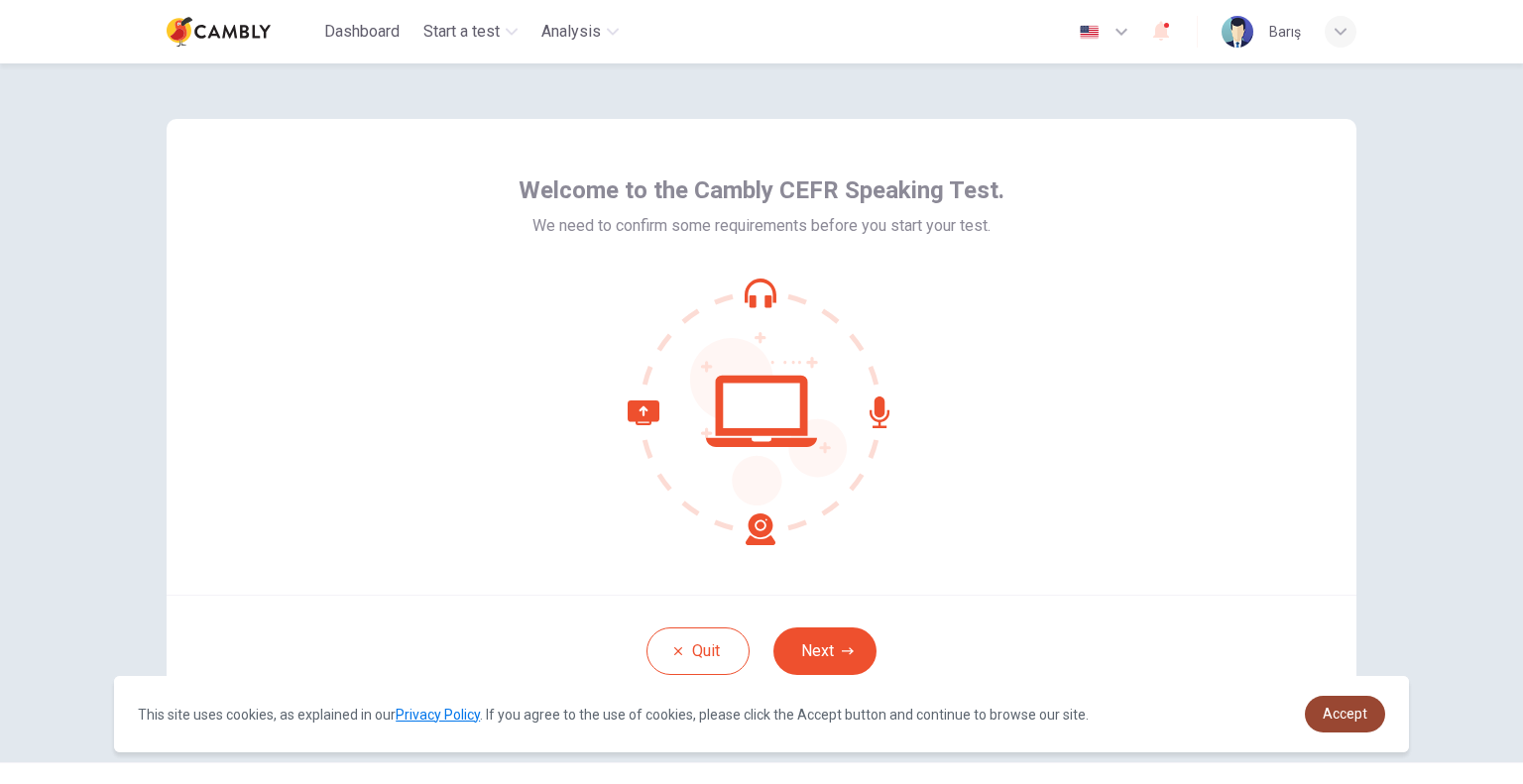 click on "Accept" at bounding box center [1345, 714] 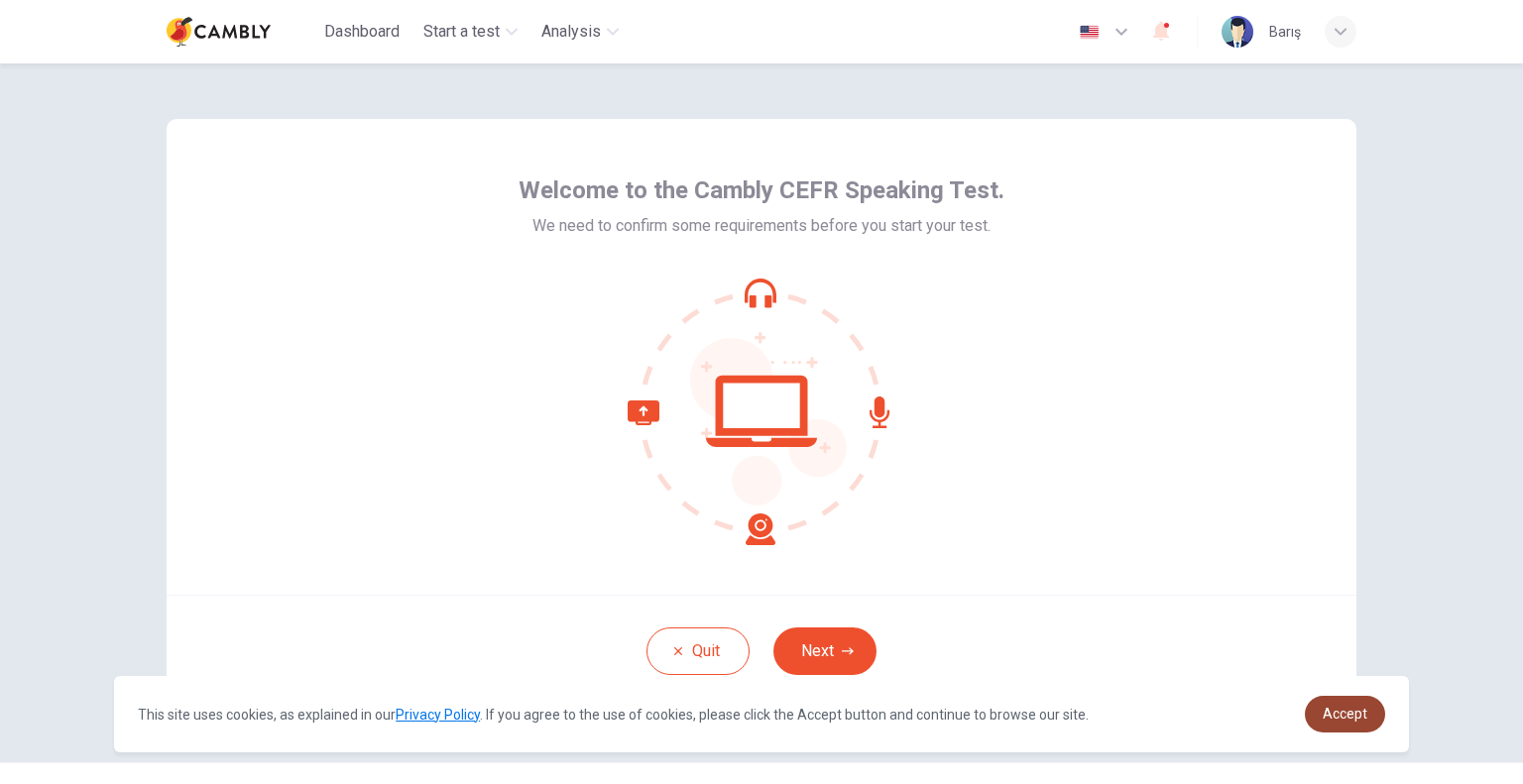 click on "Accept" at bounding box center (1345, 714) 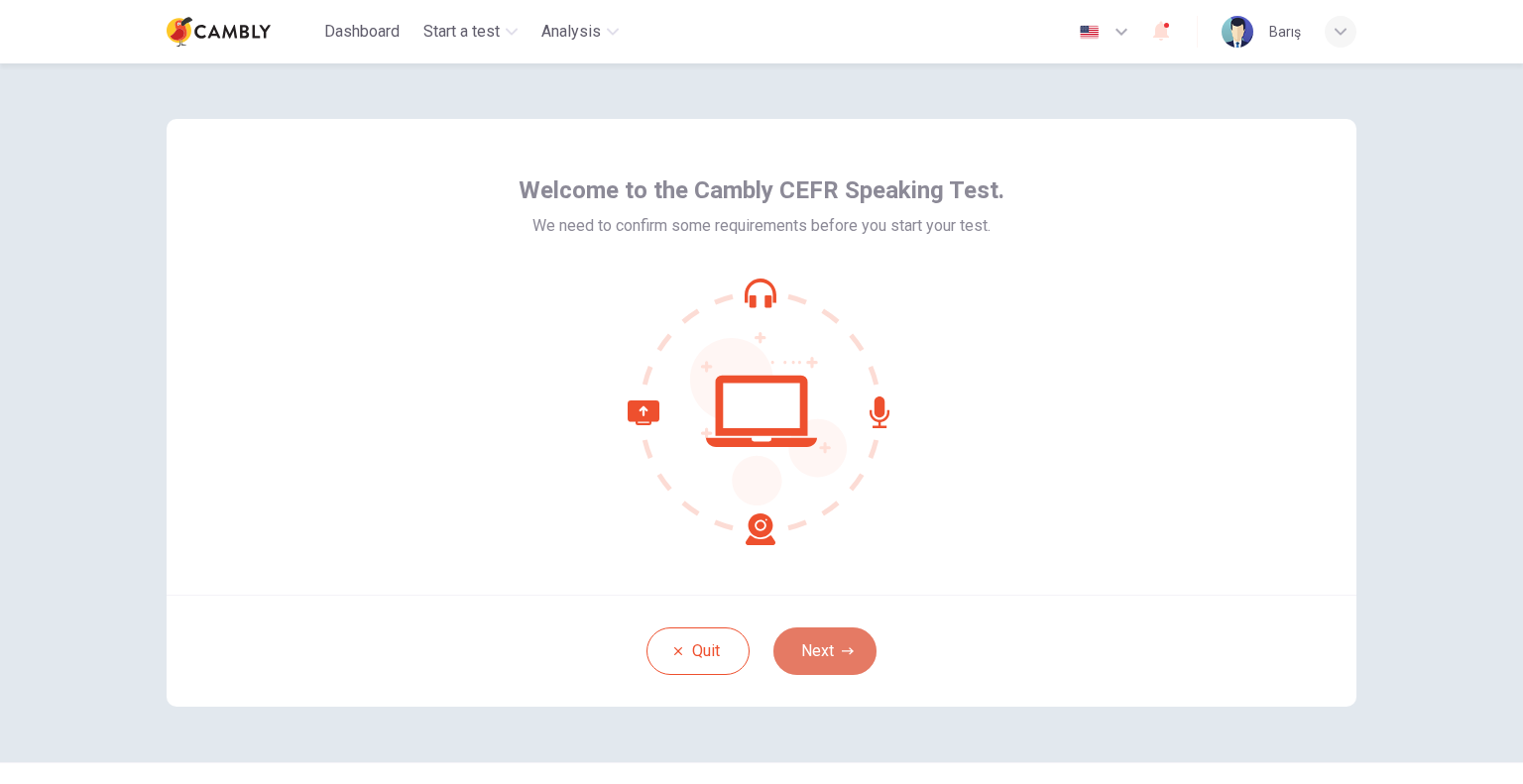 click on "Next" at bounding box center (825, 651) 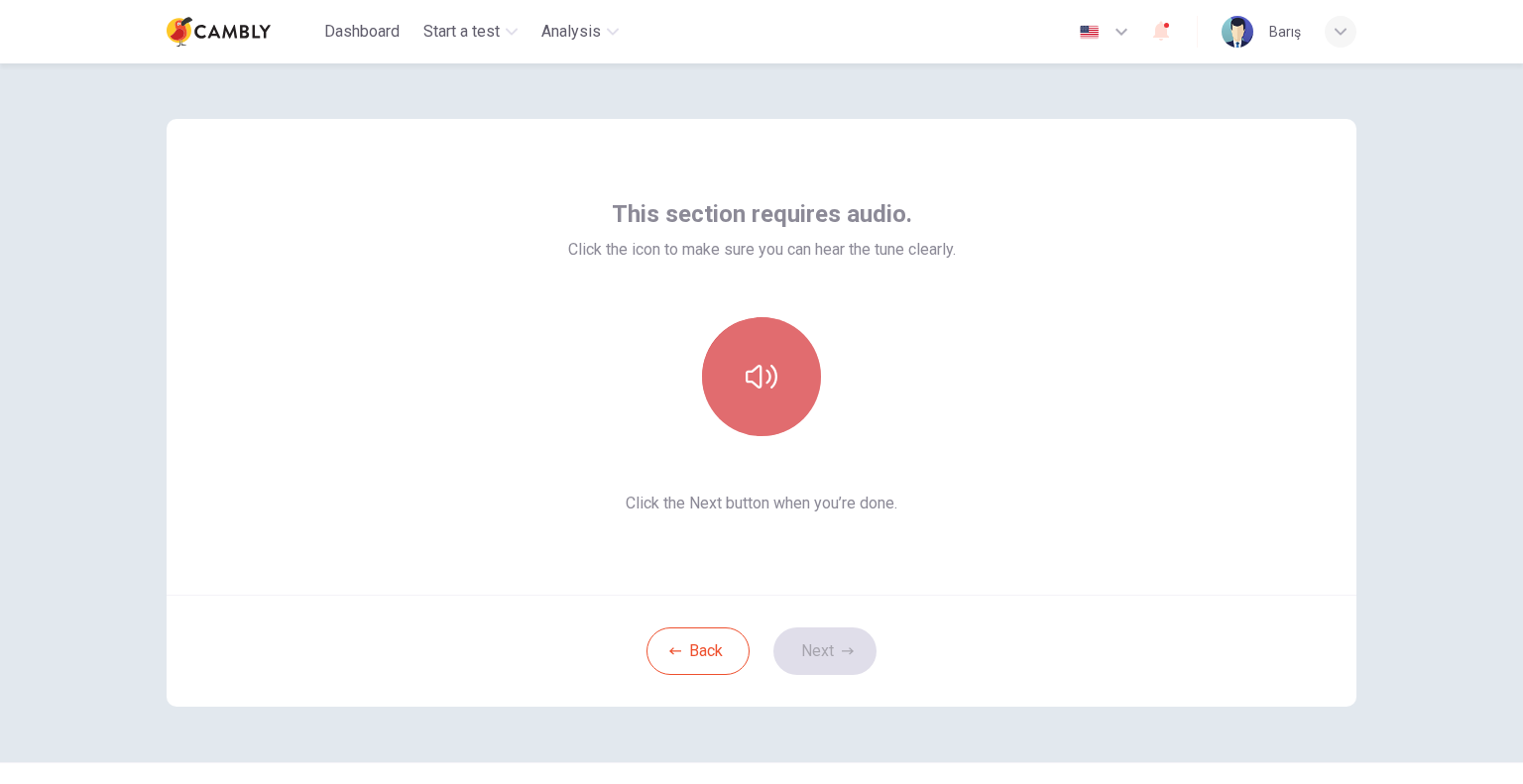 click at bounding box center [762, 377] 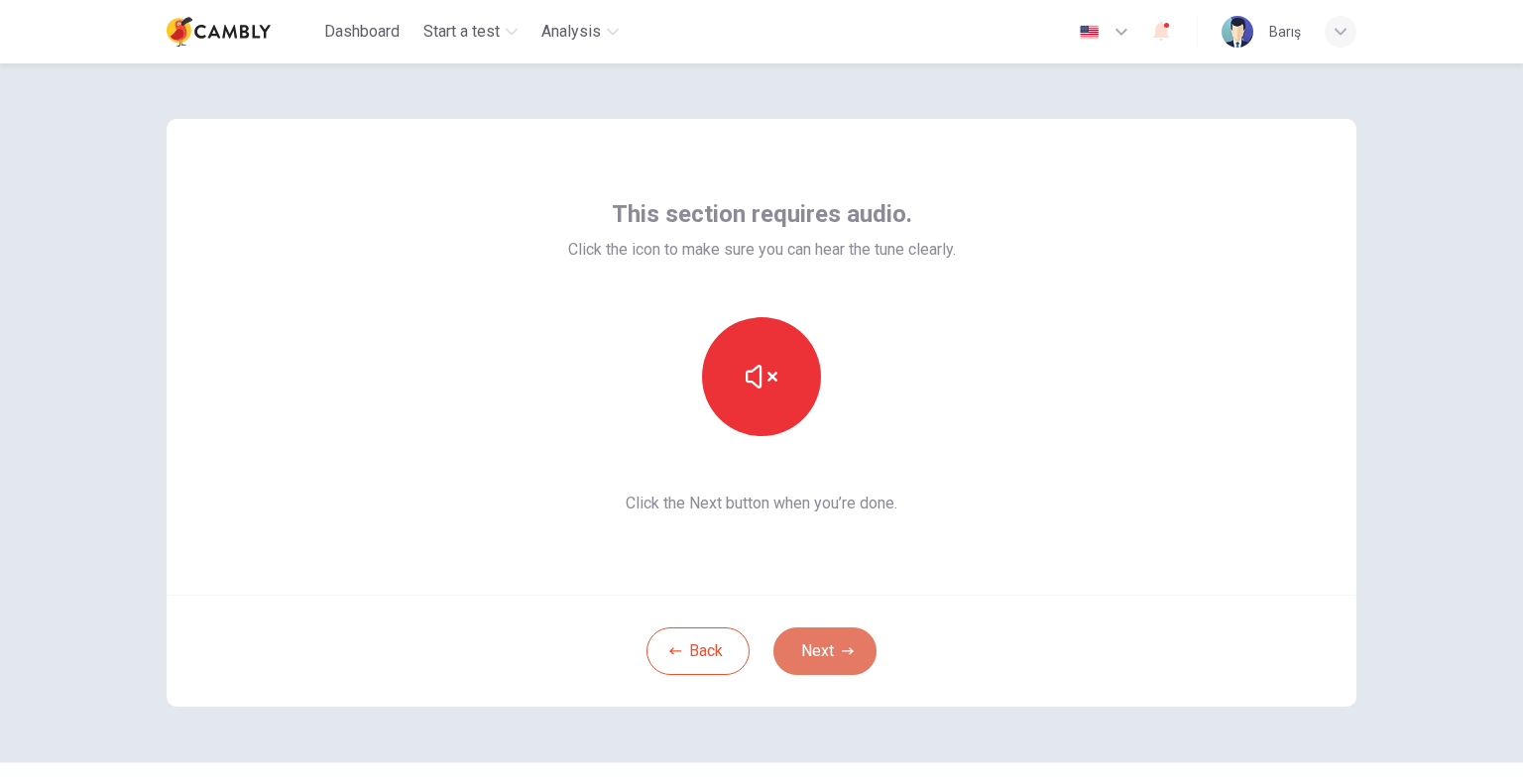 click on "Next" at bounding box center (825, 651) 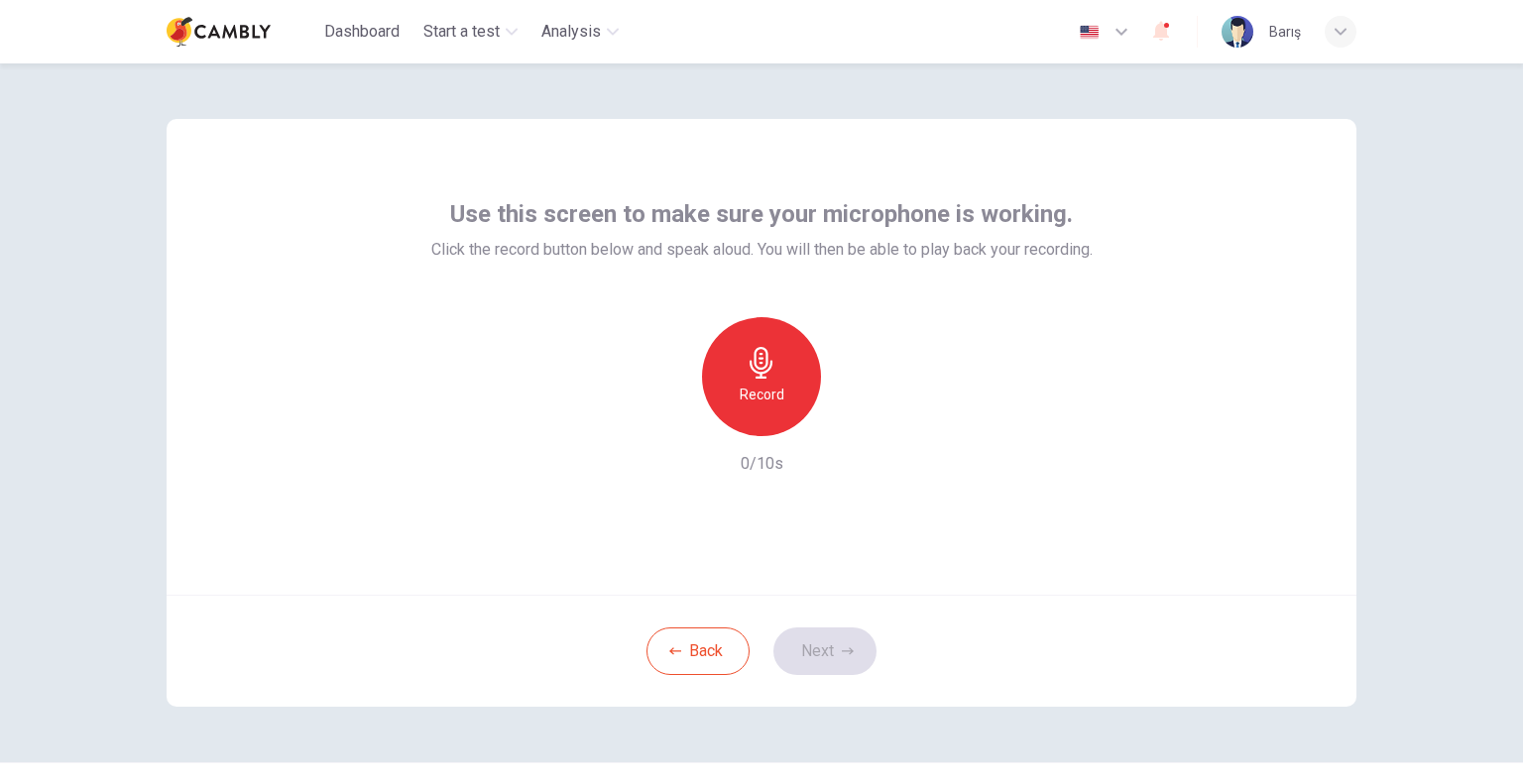 click at bounding box center (762, 363) 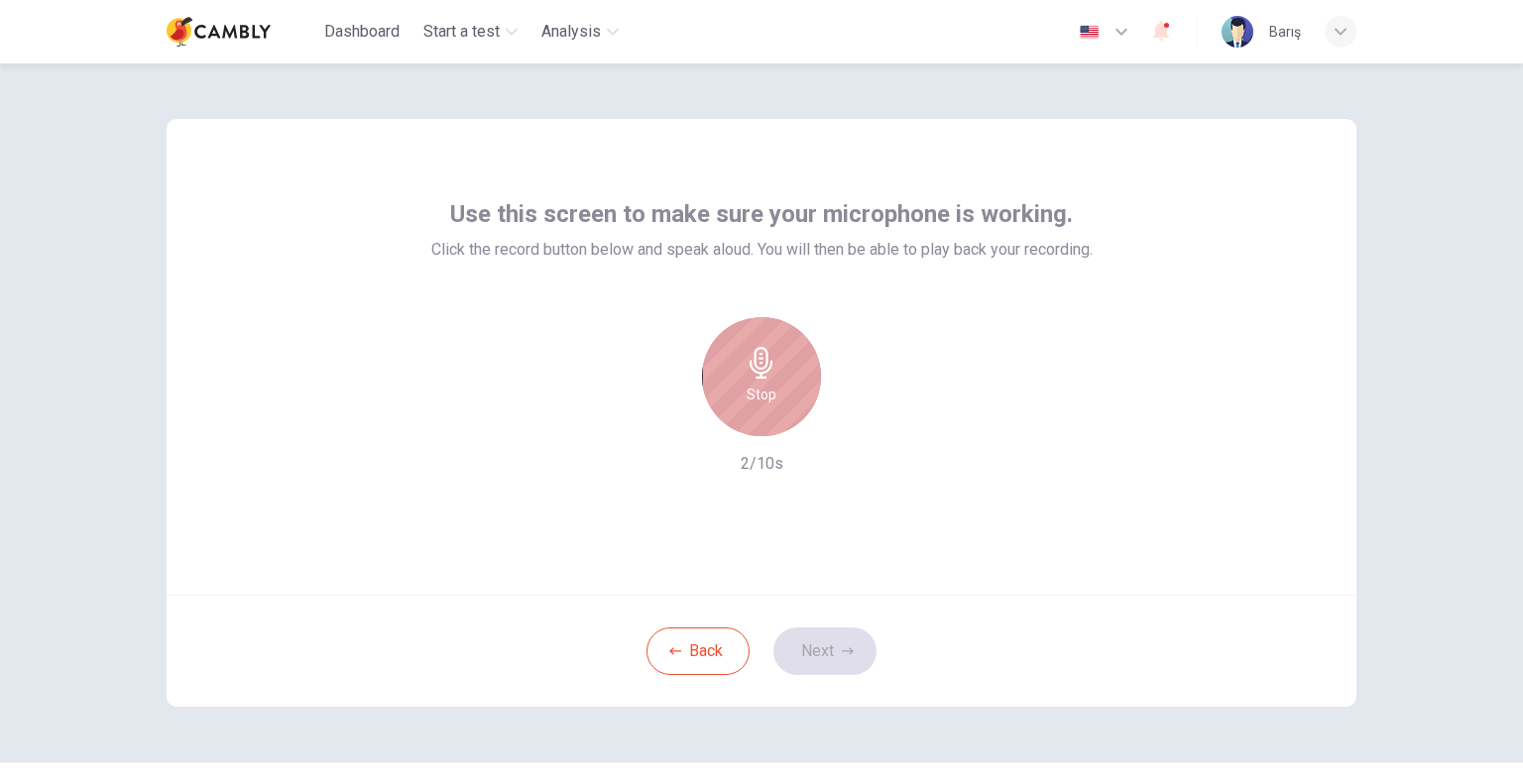 click on "Stop" at bounding box center (762, 377) 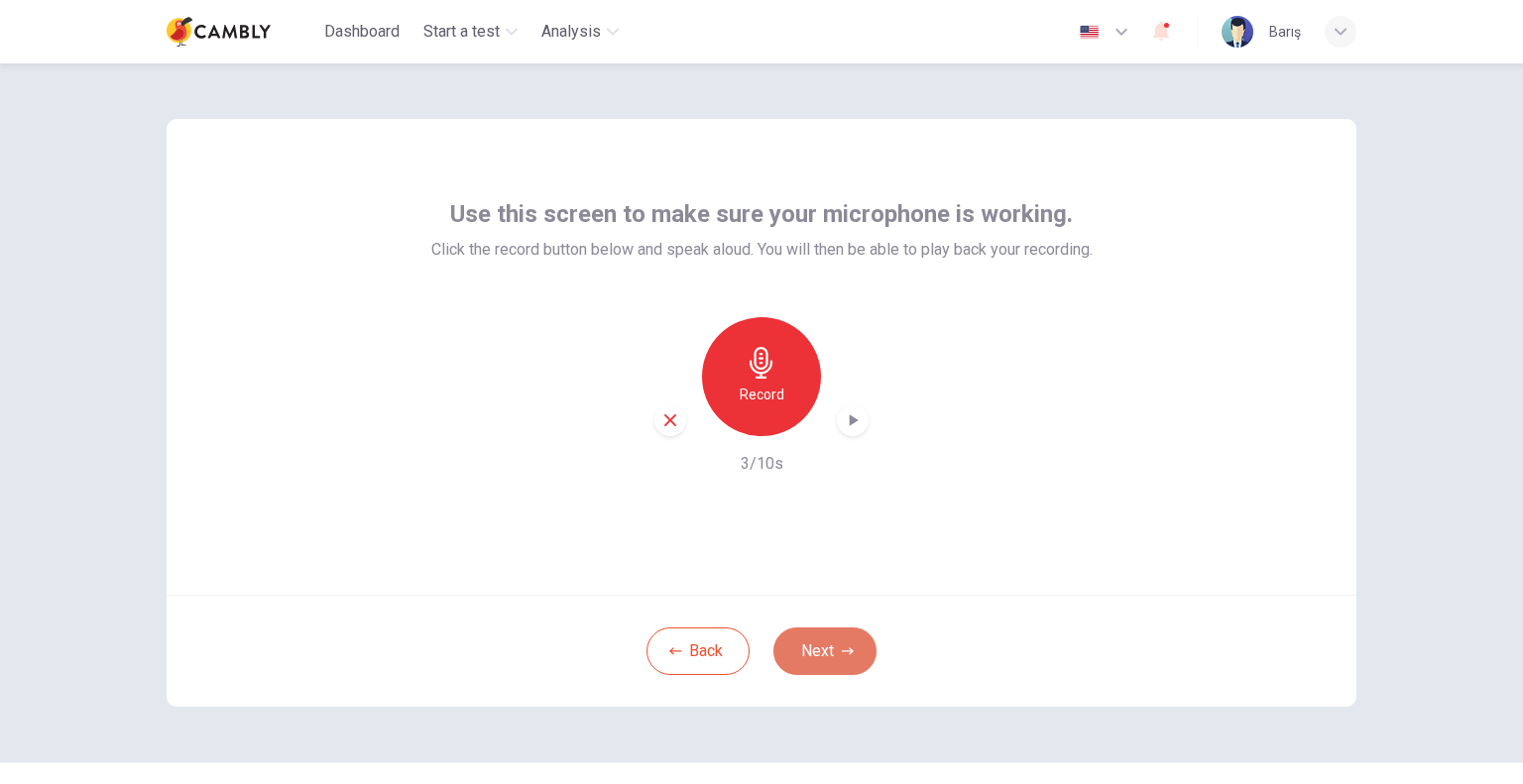 click on "Next" at bounding box center [825, 651] 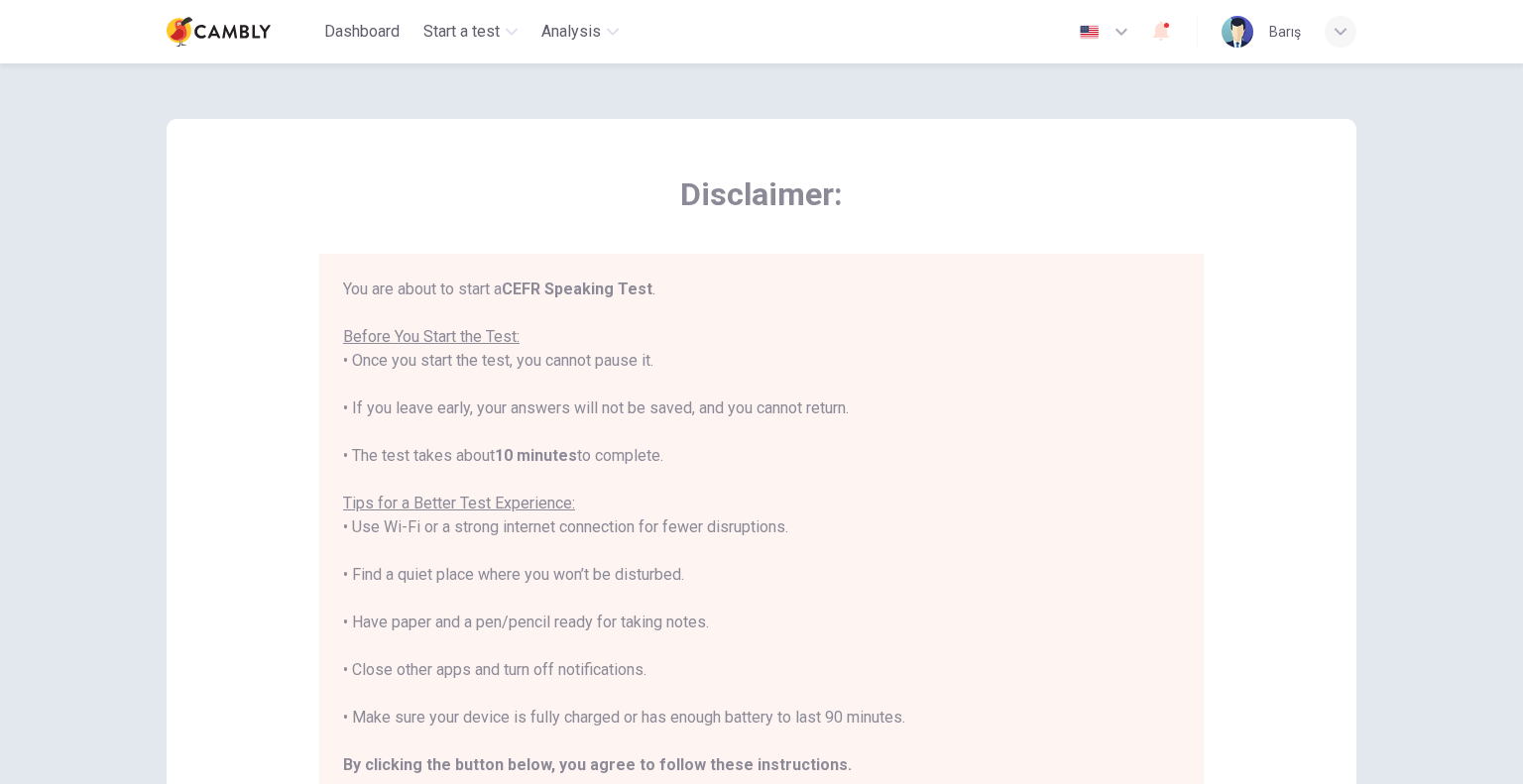 scroll, scrollTop: 23, scrollLeft: 0, axis: vertical 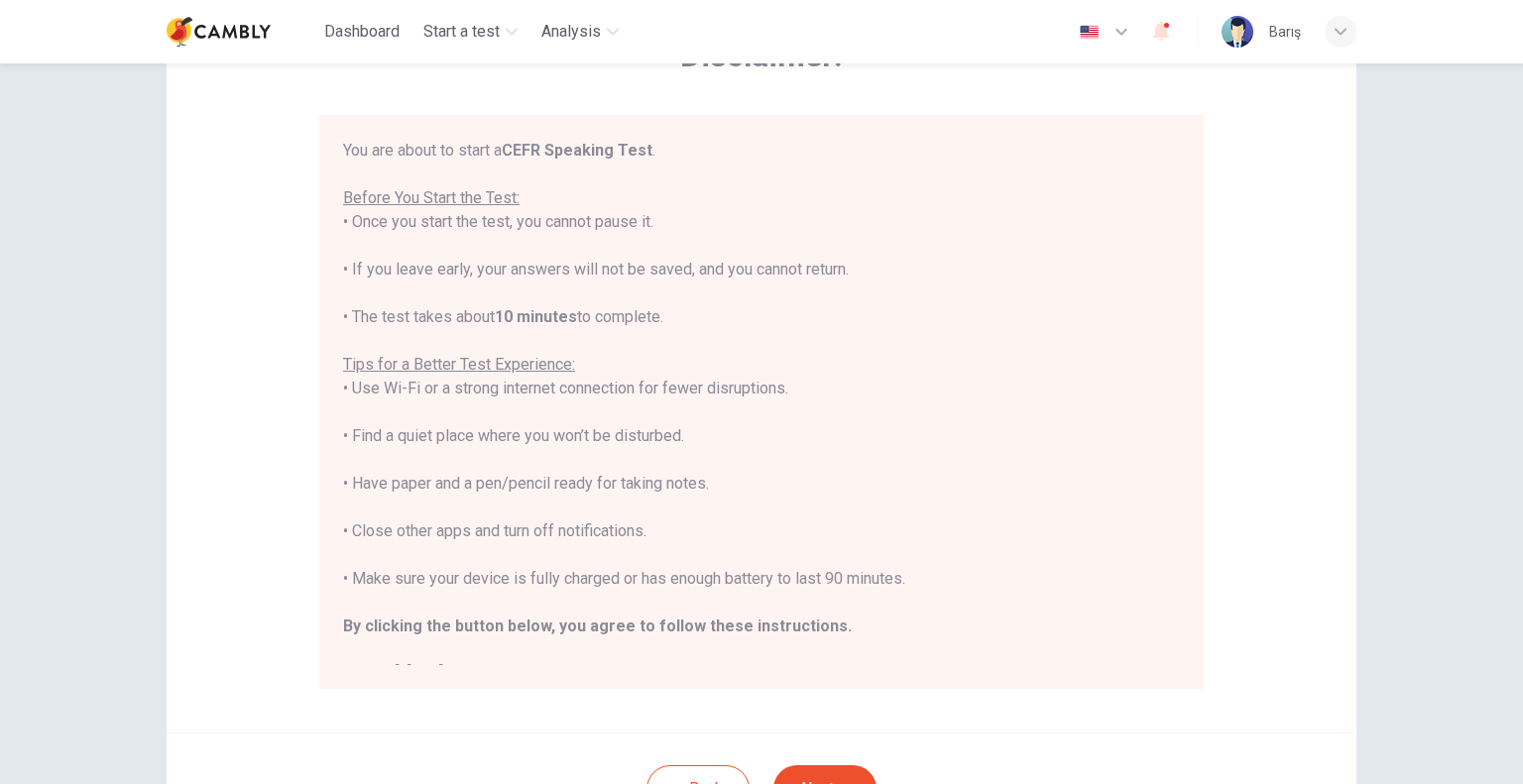 click on "You are about to start a CEFR Speaking Test.
Before You Start the Test:
• Once you start the test, you cannot pause it.
• If you leave early, your answers will not be saved, and you cannot return.
• The test takes about 10 minutes to complete.
Tips for a Better Test Experience:
• Use Wi-Fi or a strong internet connection for fewer disruptions.
• Find a quiet place where you won’t be disturbed.
• Have paper and a pen/pencil ready for taking notes.
• Close other apps and turn off notifications.
• Make sure your device is fully charged or has enough battery to last 90 minutes.
By clicking the button below, you agree to follow these instructions.
Good luck!" at bounding box center (762, 412) 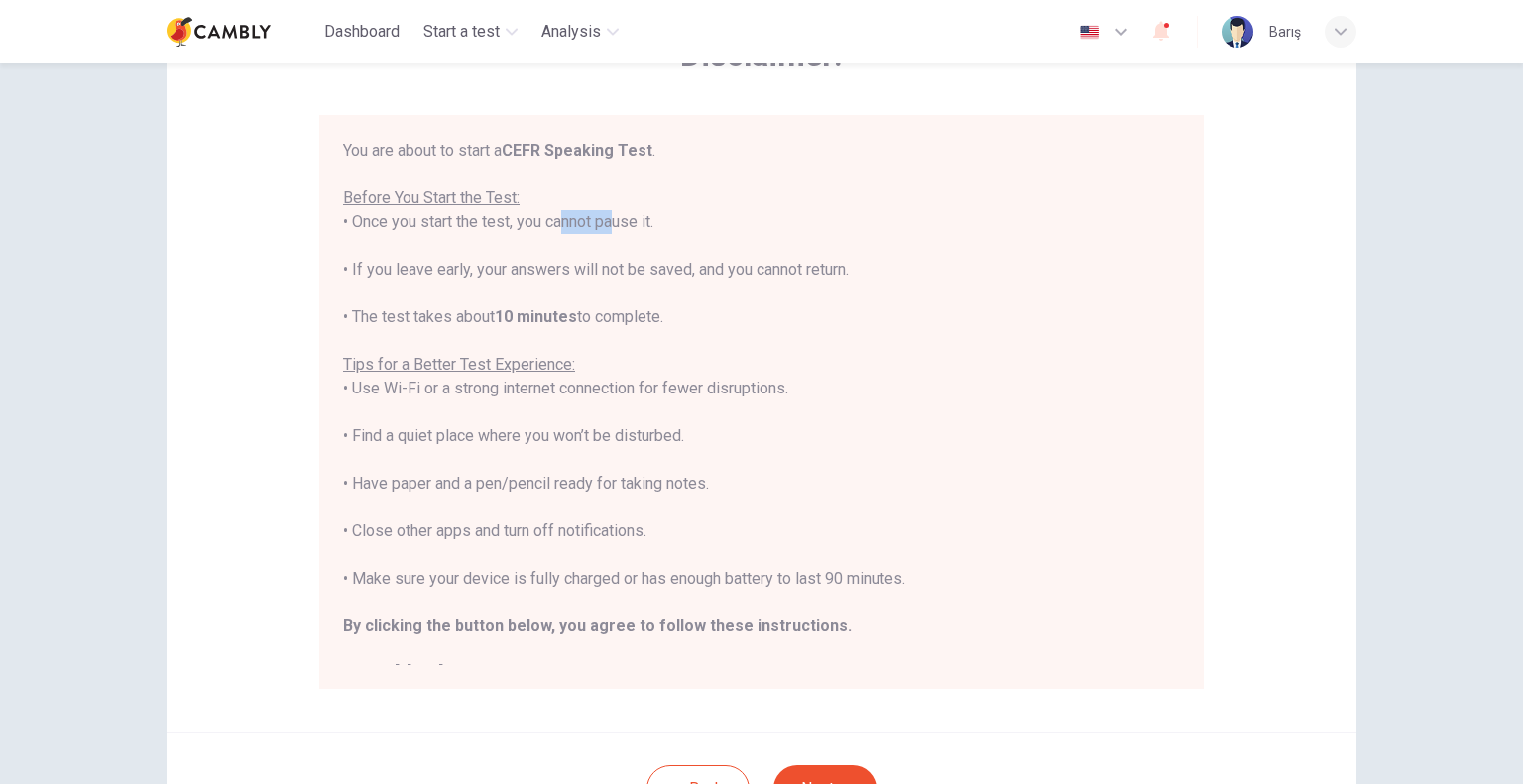 click on "You are about to start a CEFR Speaking Test.
Before You Start the Test:
• Once you start the test, you cannot pause it.
• If you leave early, your answers will not be saved, and you cannot return.
• The test takes about 10 minutes to complete.
Tips for a Better Test Experience:
• Use Wi-Fi or a strong internet connection for fewer disruptions.
• Find a quiet place where you won’t be disturbed.
• Have paper and a pen/pencil ready for taking notes.
• Close other apps and turn off notifications.
• Make sure your device is fully charged or has enough battery to last 90 minutes.
By clicking the button below, you agree to follow these instructions.
Good luck!" at bounding box center (762, 412) 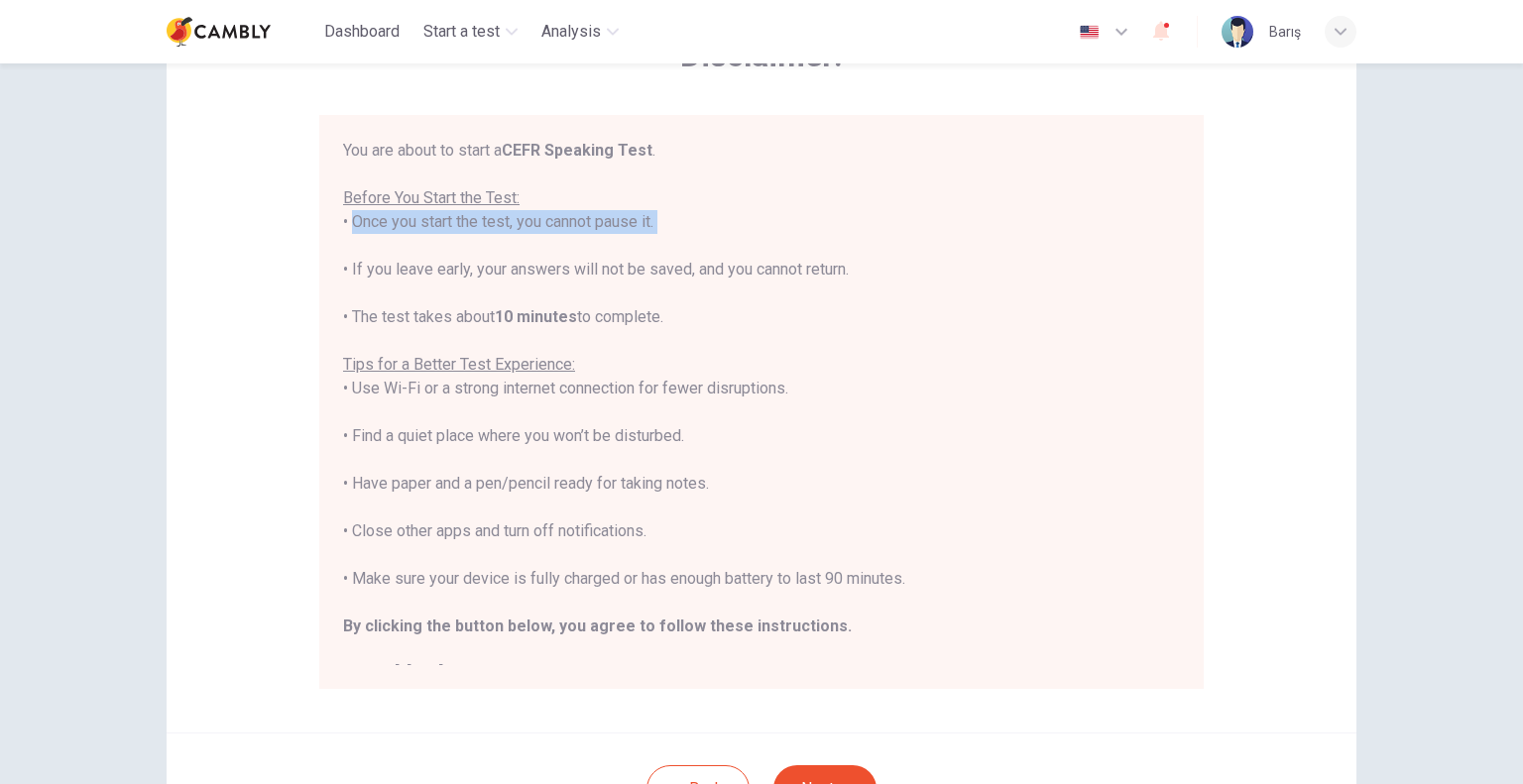 click on "You are about to start a CEFR Speaking Test.
Before You Start the Test:
• Once you start the test, you cannot pause it.
• If you leave early, your answers will not be saved, and you cannot return.
• The test takes about 10 minutes to complete.
Tips for a Better Test Experience:
• Use Wi-Fi or a strong internet connection for fewer disruptions.
• Find a quiet place where you won’t be disturbed.
• Have paper and a pen/pencil ready for taking notes.
• Close other apps and turn off notifications.
• Make sure your device is fully charged or has enough battery to last 90 minutes.
By clicking the button below, you agree to follow these instructions.
Good luck!" at bounding box center (762, 412) 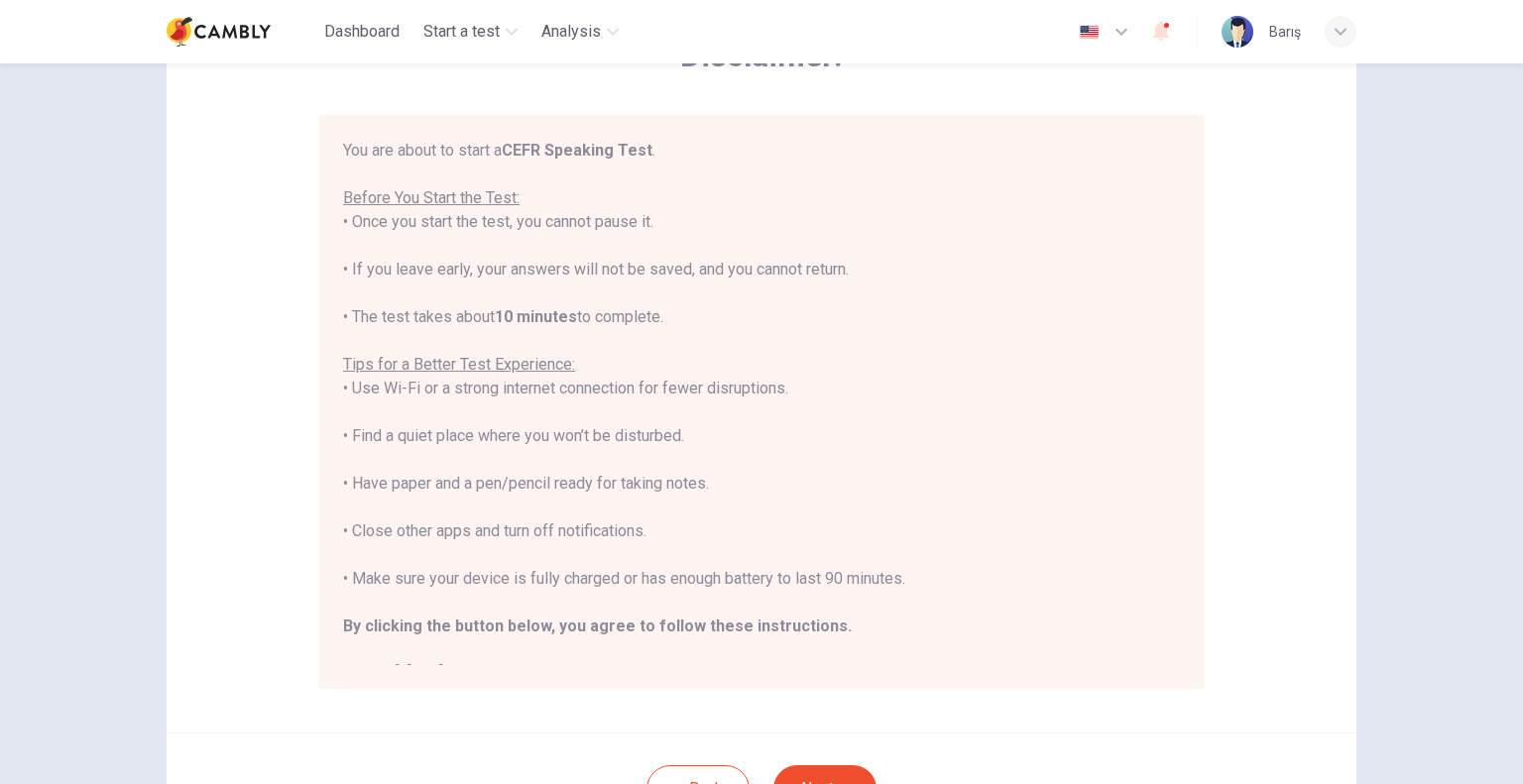 click on "You are about to start a CEFR Speaking Test.
Before You Start the Test:
• Once you start the test, you cannot pause it.
• If you leave early, your answers will not be saved, and you cannot return.
• The test takes about 10 minutes to complete.
Tips for a Better Test Experience:
• Use Wi-Fi or a strong internet connection for fewer disruptions.
• Find a quiet place where you won’t be disturbed.
• Have paper and a pen/pencil ready for taking notes.
• Close other apps and turn off notifications.
• Make sure your device is fully charged or has enough battery to last 90 minutes.
By clicking the button below, you agree to follow these instructions.
Good luck!" at bounding box center [762, 412] 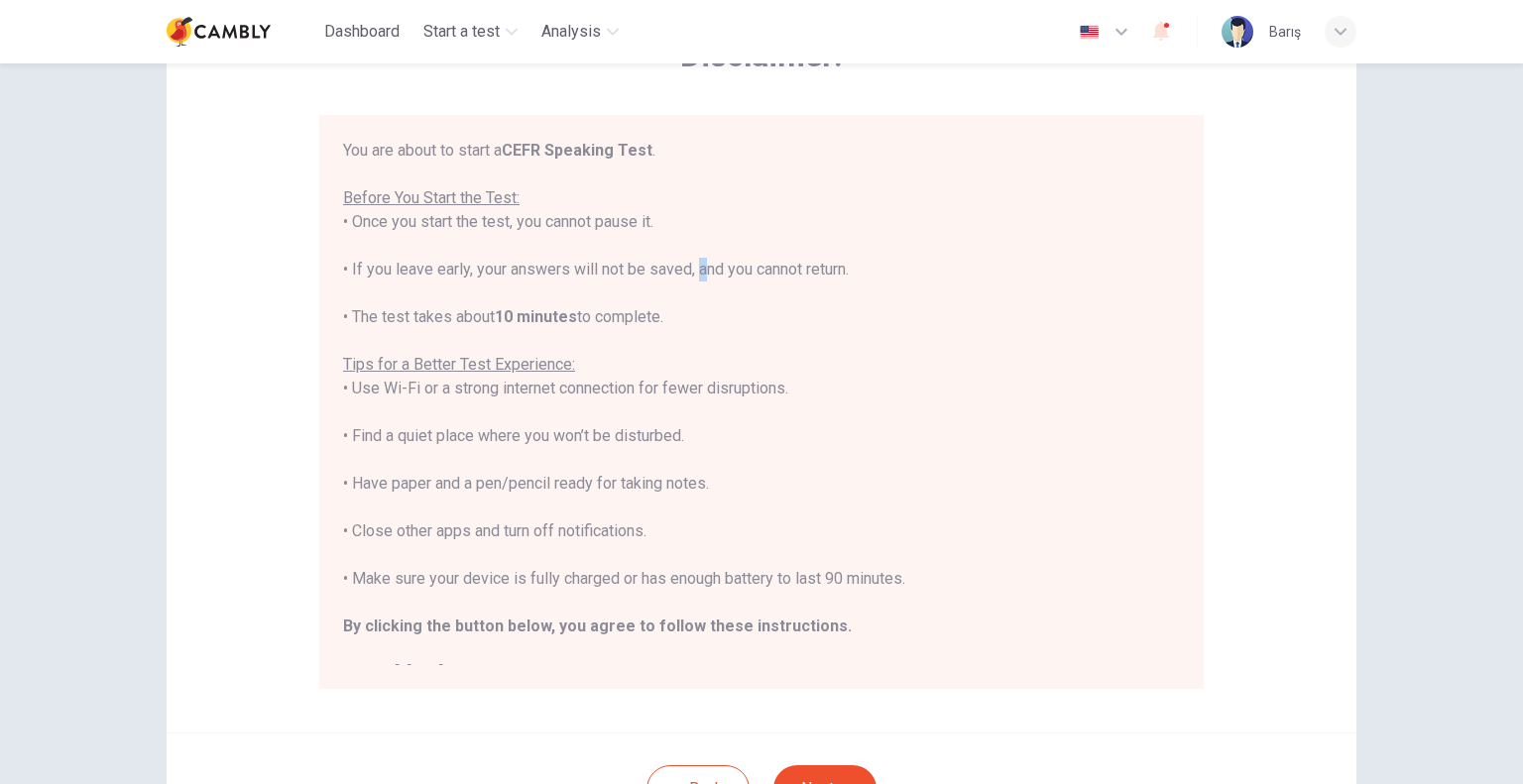 click on "You are about to start a CEFR Speaking Test.
Before You Start the Test:
• Once you start the test, you cannot pause it.
• If you leave early, your answers will not be saved, and you cannot return.
• The test takes about 10 minutes to complete.
Tips for a Better Test Experience:
• Use Wi-Fi or a strong internet connection for fewer disruptions.
• Find a quiet place where you won’t be disturbed.
• Have paper and a pen/pencil ready for taking notes.
• Close other apps and turn off notifications.
• Make sure your device is fully charged or has enough battery to last 90 minutes.
By clicking the button below, you agree to follow these instructions.
Good luck!" at bounding box center (762, 412) 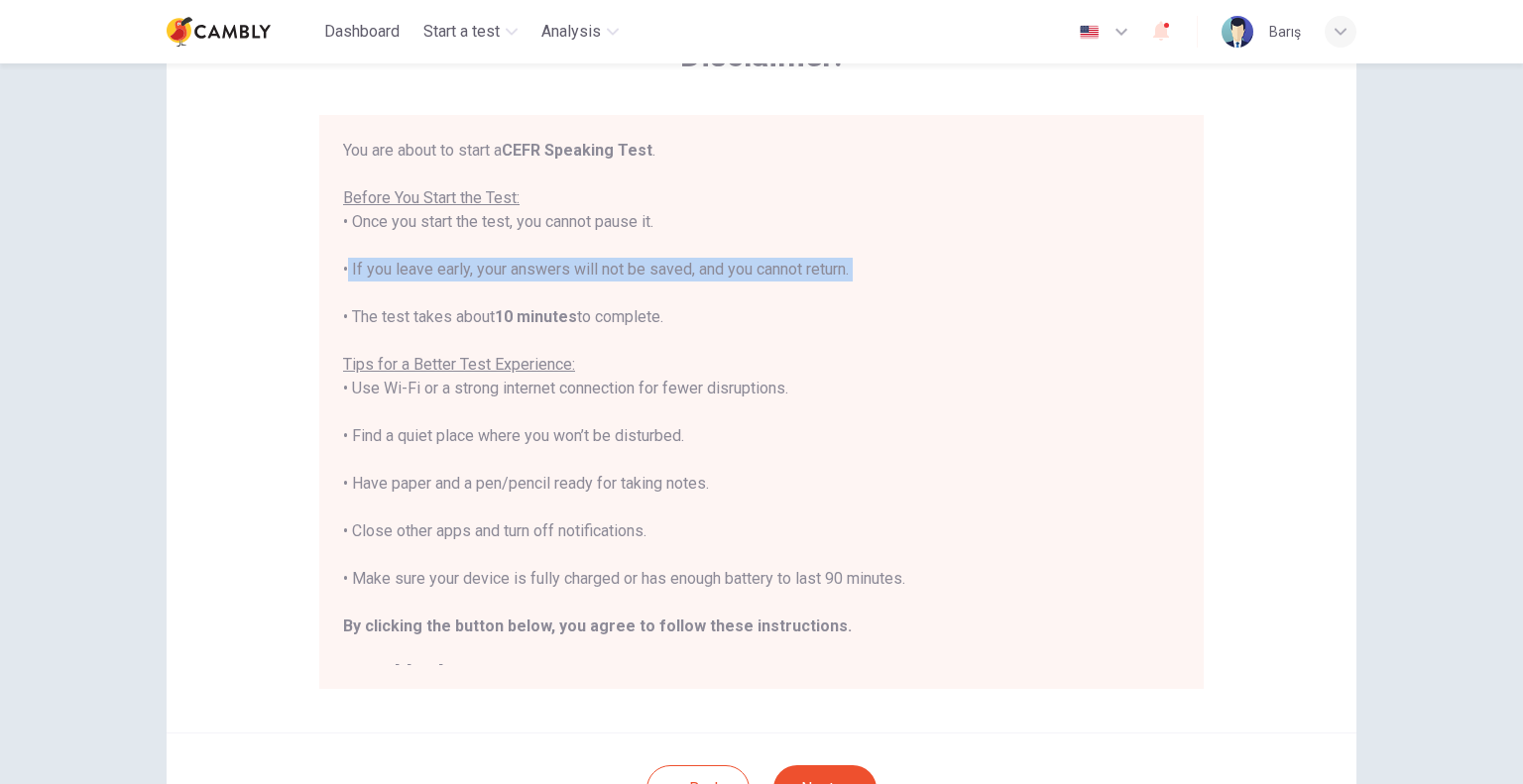 click on "You are about to start a CEFR Speaking Test.
Before You Start the Test:
• Once you start the test, you cannot pause it.
• If you leave early, your answers will not be saved, and you cannot return.
• The test takes about 10 minutes to complete.
Tips for a Better Test Experience:
• Use Wi-Fi or a strong internet connection for fewer disruptions.
• Find a quiet place where you won’t be disturbed.
• Have paper and a pen/pencil ready for taking notes.
• Close other apps and turn off notifications.
• Make sure your device is fully charged or has enough battery to last 90 minutes.
By clicking the button below, you agree to follow these instructions.
Good luck!" at bounding box center [762, 412] 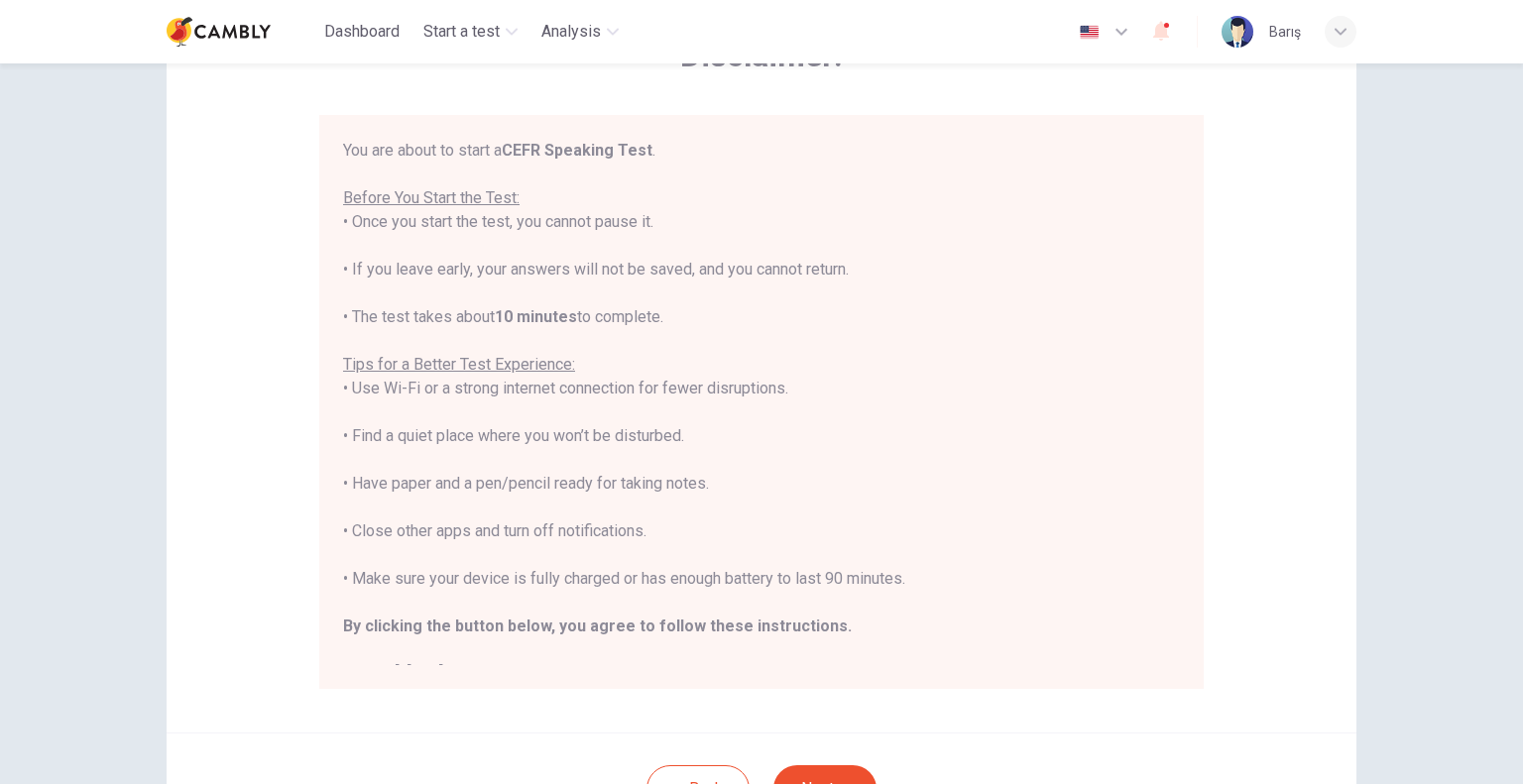 click on "You are about to start a CEFR Speaking Test.
Before You Start the Test:
• Once you start the test, you cannot pause it.
• If you leave early, your answers will not be saved, and you cannot return.
• The test takes about 10 minutes to complete.
Tips for a Better Test Experience:
• Use Wi-Fi or a strong internet connection for fewer disruptions.
• Find a quiet place where you won’t be disturbed.
• Have paper and a pen/pencil ready for taking notes.
• Close other apps and turn off notifications.
• Make sure your device is fully charged or has enough battery to last 90 minutes.
By clicking the button below, you agree to follow these instructions.
Good luck!" at bounding box center [762, 412] 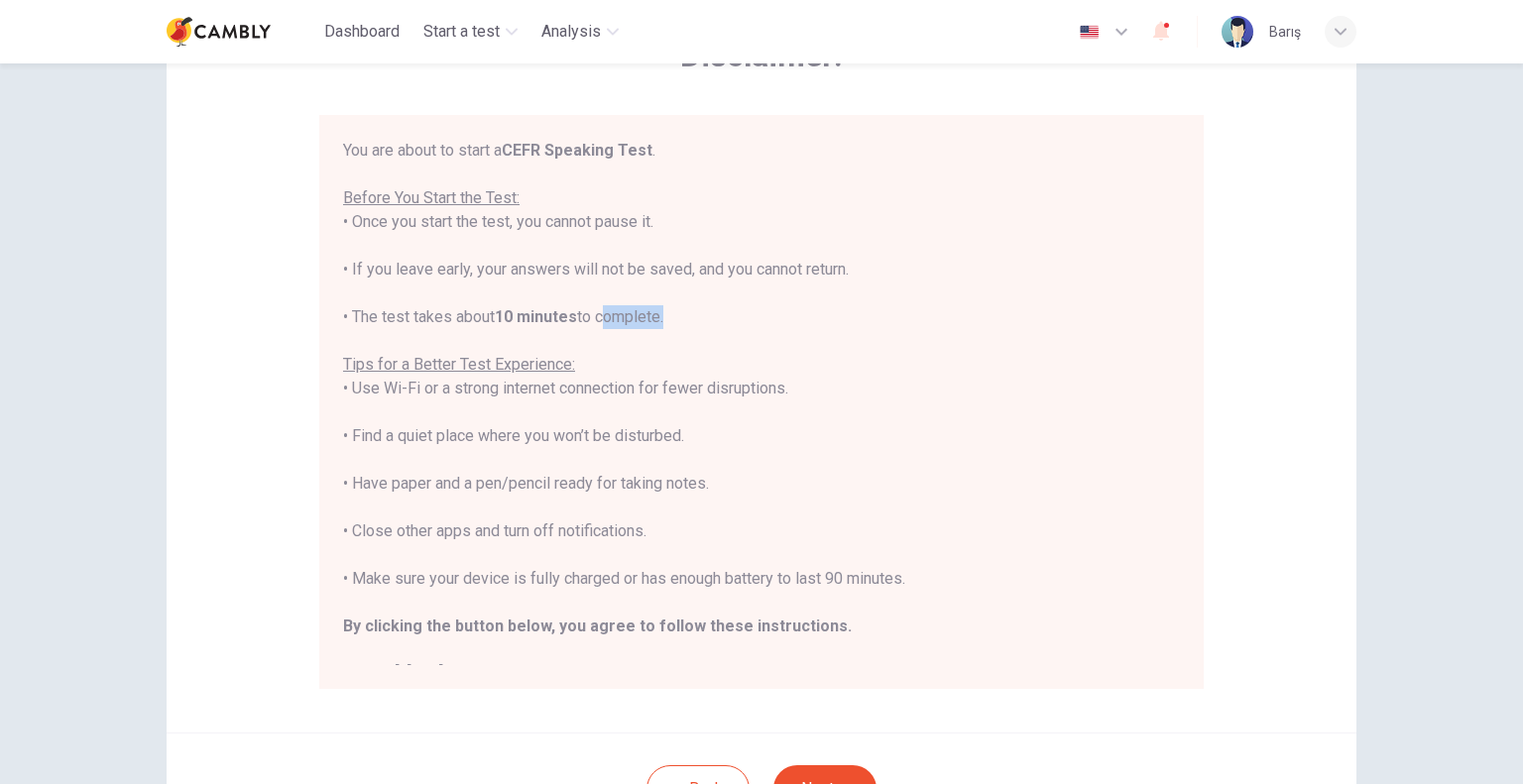 click on "You are about to start a CEFR Speaking Test.
Before You Start the Test:
• Once you start the test, you cannot pause it.
• If you leave early, your answers will not be saved, and you cannot return.
• The test takes about 10 minutes to complete.
Tips for a Better Test Experience:
• Use Wi-Fi or a strong internet connection for fewer disruptions.
• Find a quiet place where you won’t be disturbed.
• Have paper and a pen/pencil ready for taking notes.
• Close other apps and turn off notifications.
• Make sure your device is fully charged or has enough battery to last 90 minutes.
By clicking the button below, you agree to follow these instructions.
Good luck!" at bounding box center [762, 412] 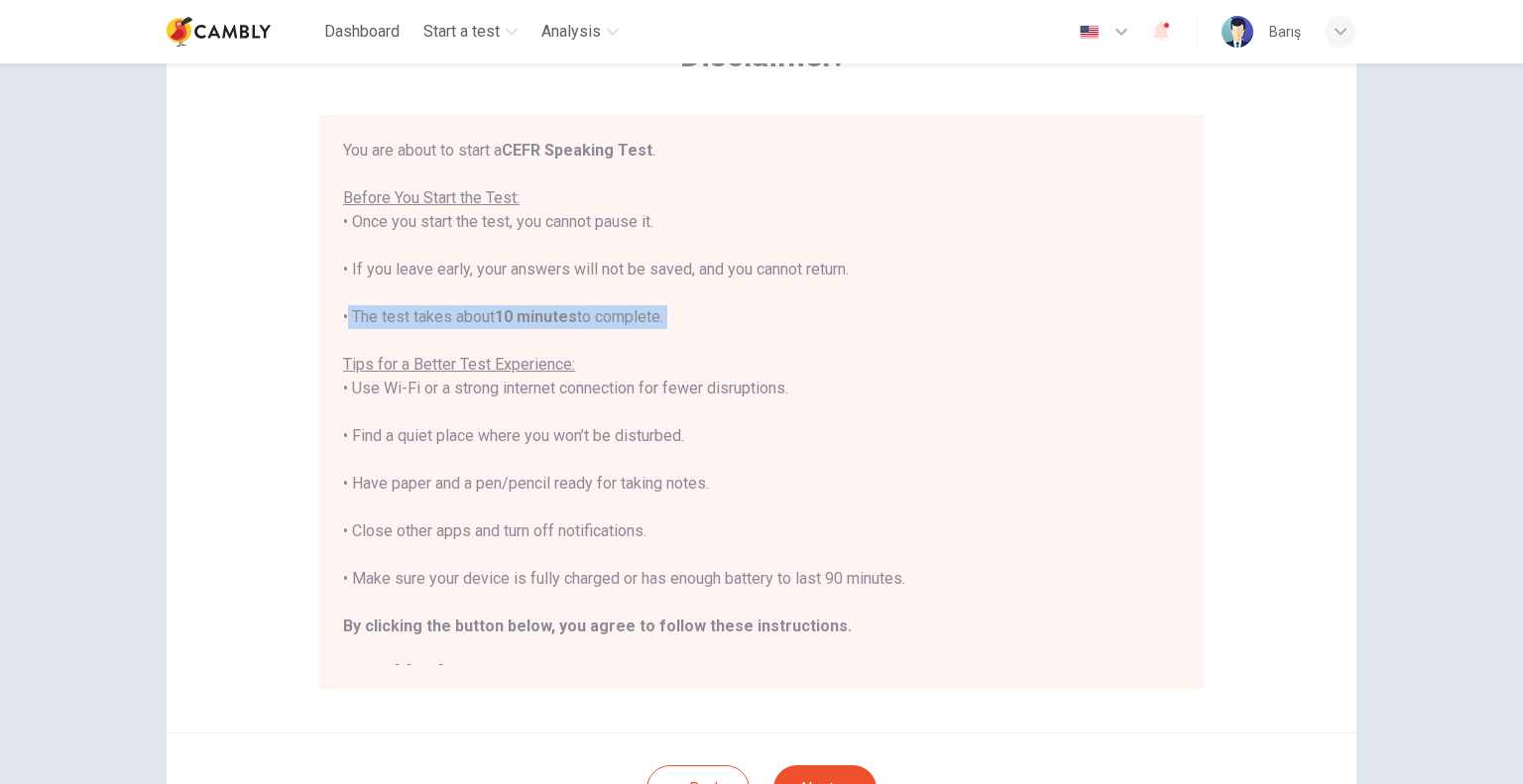 click on "You are about to start a CEFR Speaking Test.
Before You Start the Test:
• Once you start the test, you cannot pause it.
• If you leave early, your answers will not be saved, and you cannot return.
• The test takes about 10 minutes to complete.
Tips for a Better Test Experience:
• Use Wi-Fi or a strong internet connection for fewer disruptions.
• Find a quiet place where you won’t be disturbed.
• Have paper and a pen/pencil ready for taking notes.
• Close other apps and turn off notifications.
• Make sure your device is fully charged or has enough battery to last 90 minutes.
By clicking the button below, you agree to follow these instructions.
Good luck!" at bounding box center [762, 412] 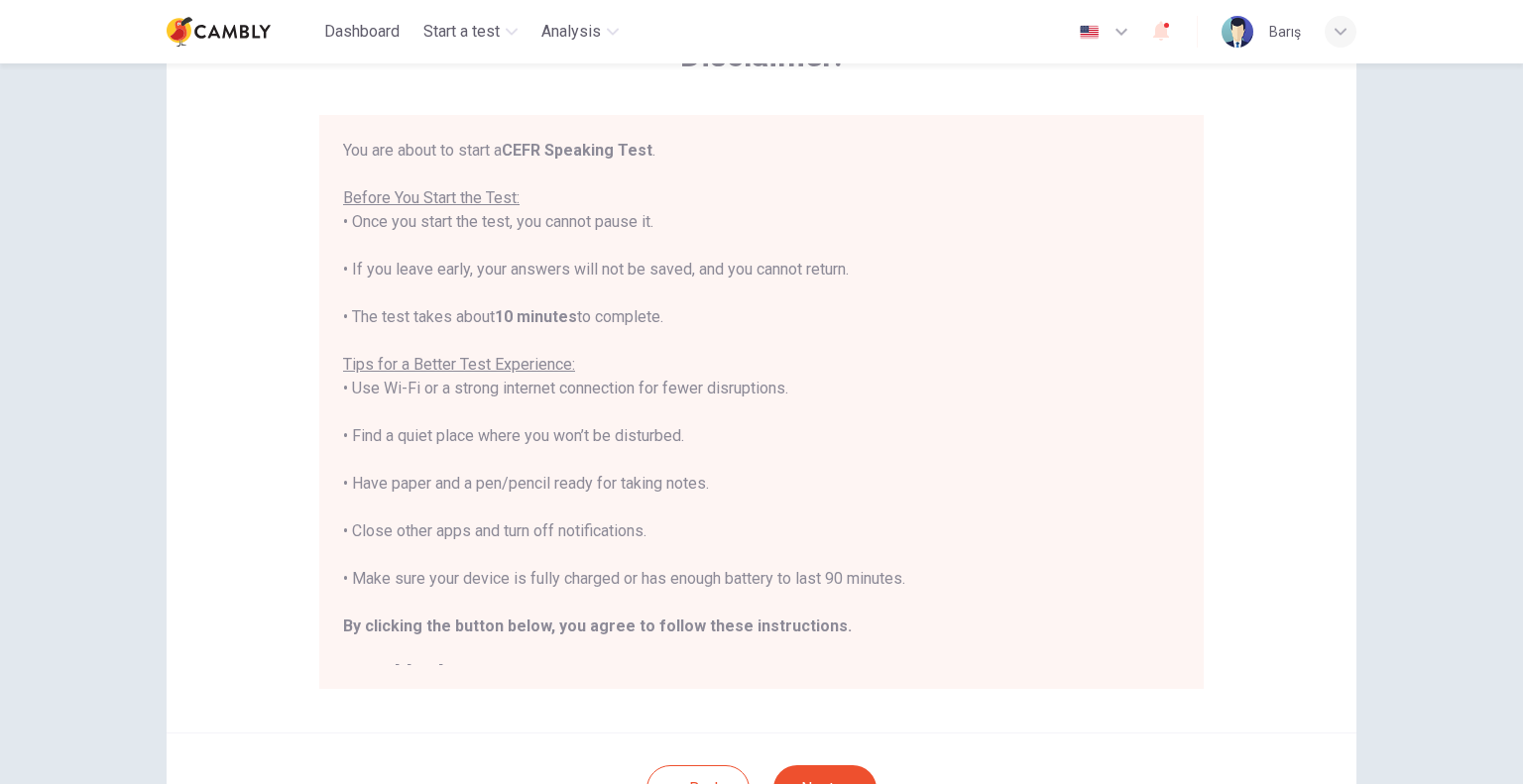 click on "You are about to start a CEFR Speaking Test.
Before You Start the Test:
• Once you start the test, you cannot pause it.
• If you leave early, your answers will not be saved, and you cannot return.
• The test takes about 10 minutes to complete.
Tips for a Better Test Experience:
• Use Wi-Fi or a strong internet connection for fewer disruptions.
• Find a quiet place where you won’t be disturbed.
• Have paper and a pen/pencil ready for taking notes.
• Close other apps and turn off notifications.
• Make sure your device is fully charged or has enough battery to last 90 minutes.
By clicking the button below, you agree to follow these instructions.
Good luck!" at bounding box center [762, 412] 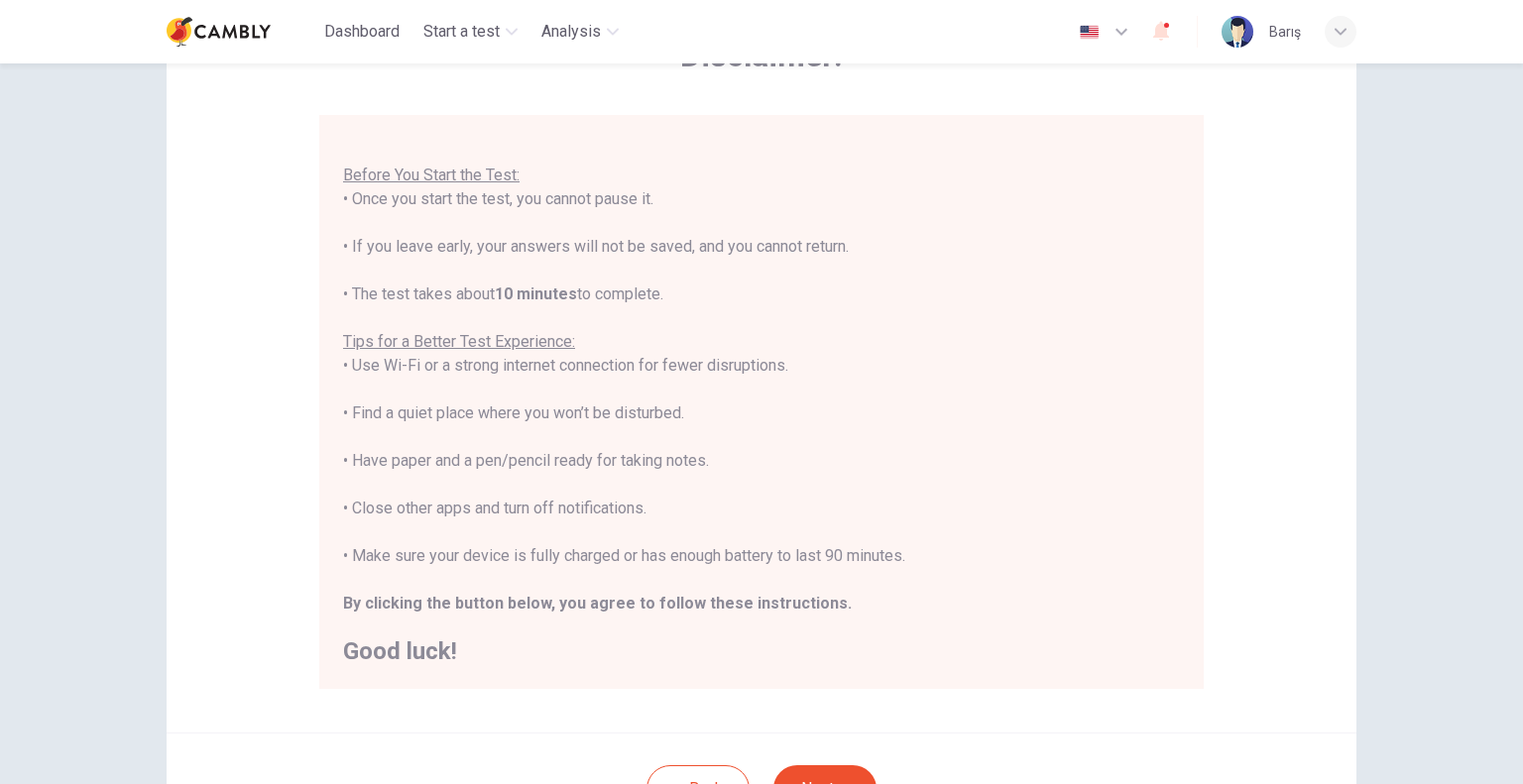 scroll, scrollTop: 317, scrollLeft: 0, axis: vertical 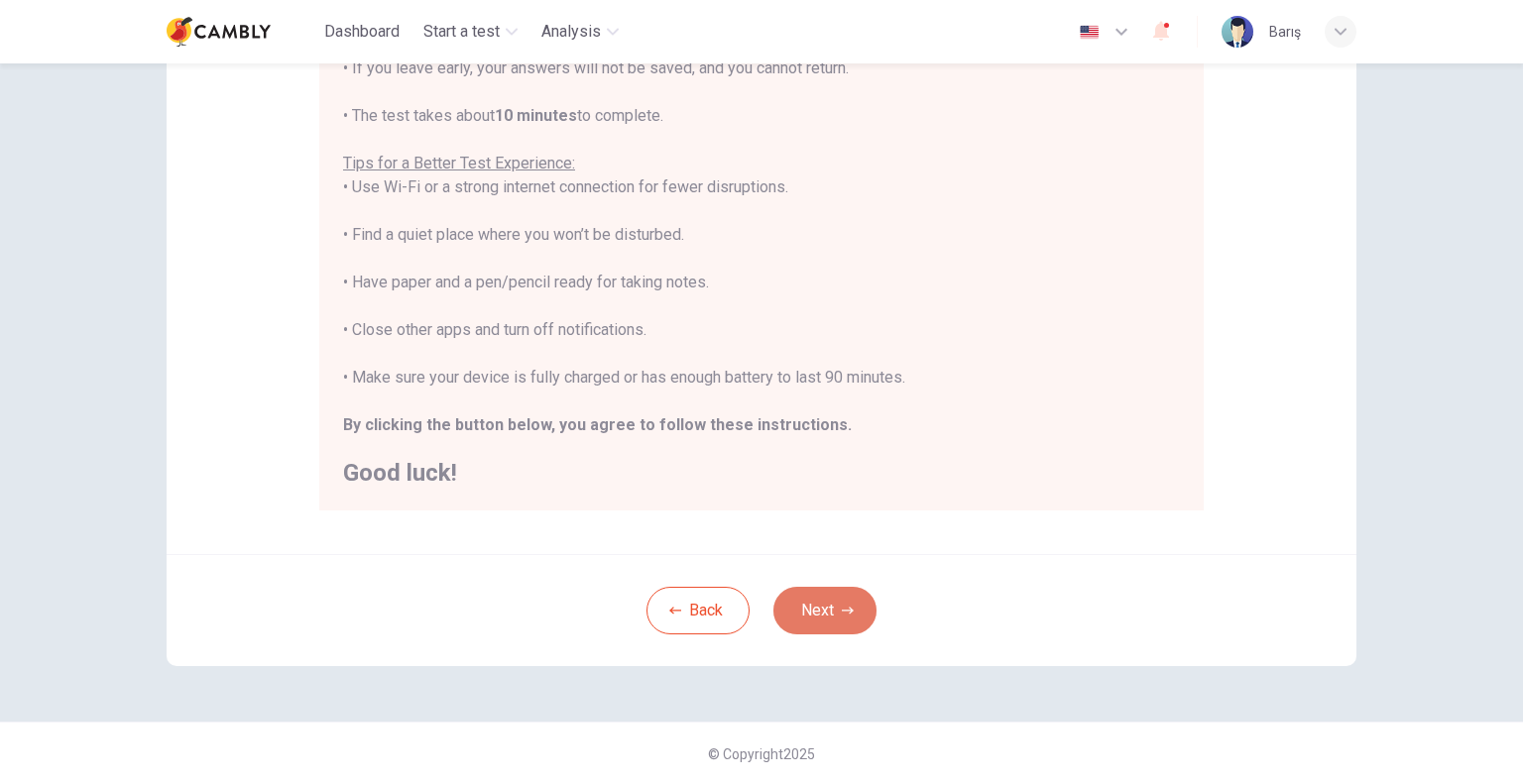 click on "Next" at bounding box center [825, 611] 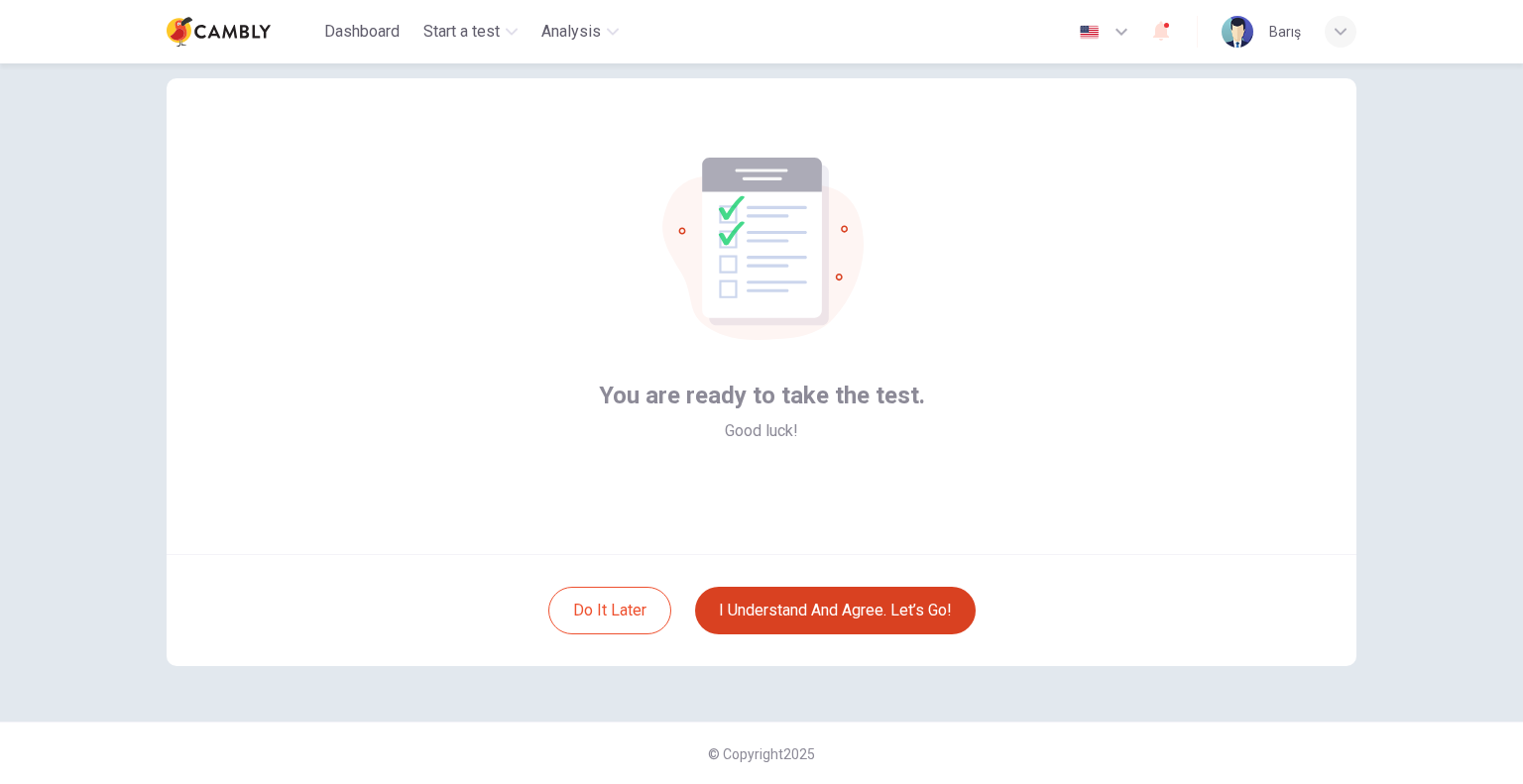 click on "I understand and agree. Let’s go!" at bounding box center [835, 611] 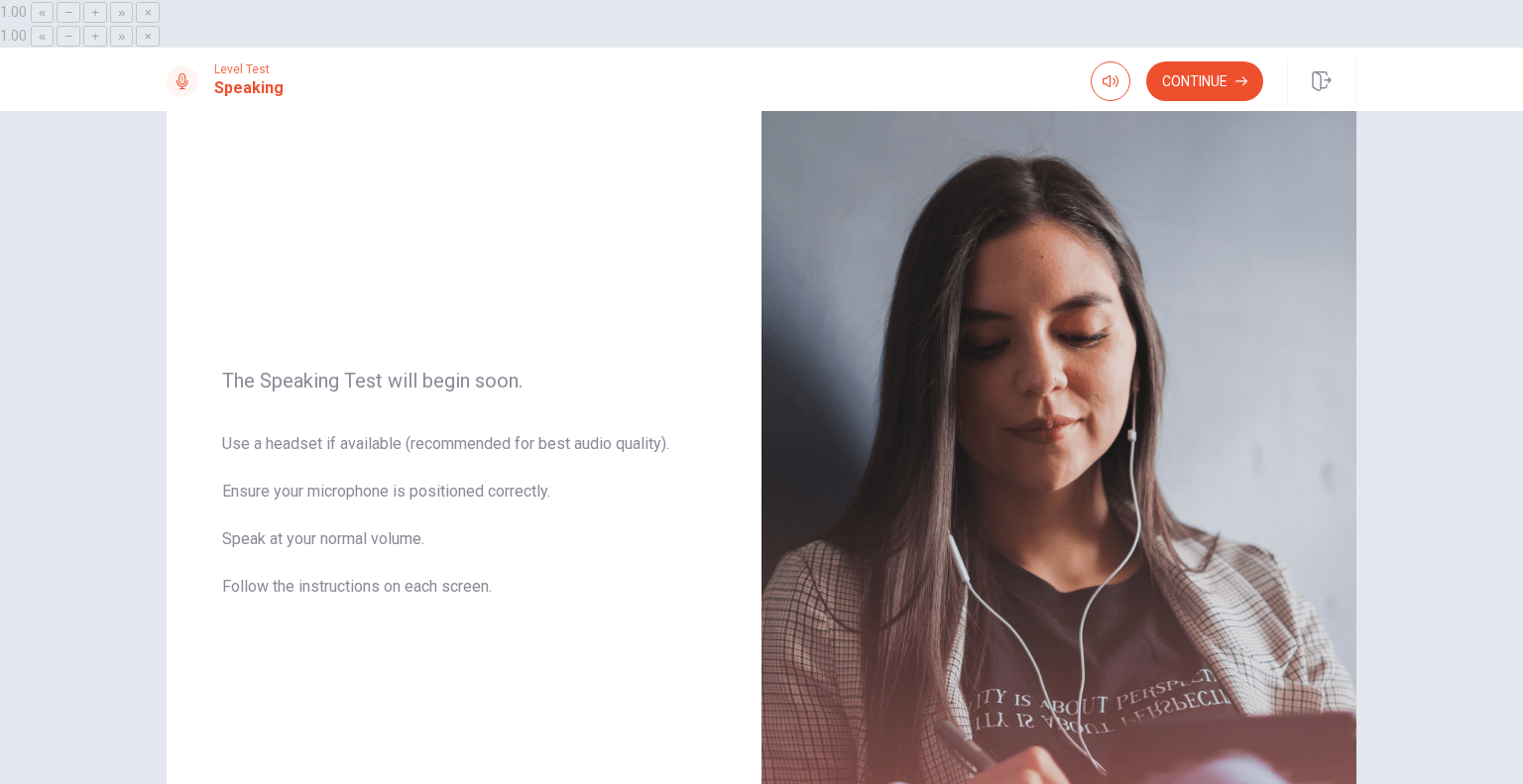 scroll, scrollTop: 0, scrollLeft: 0, axis: both 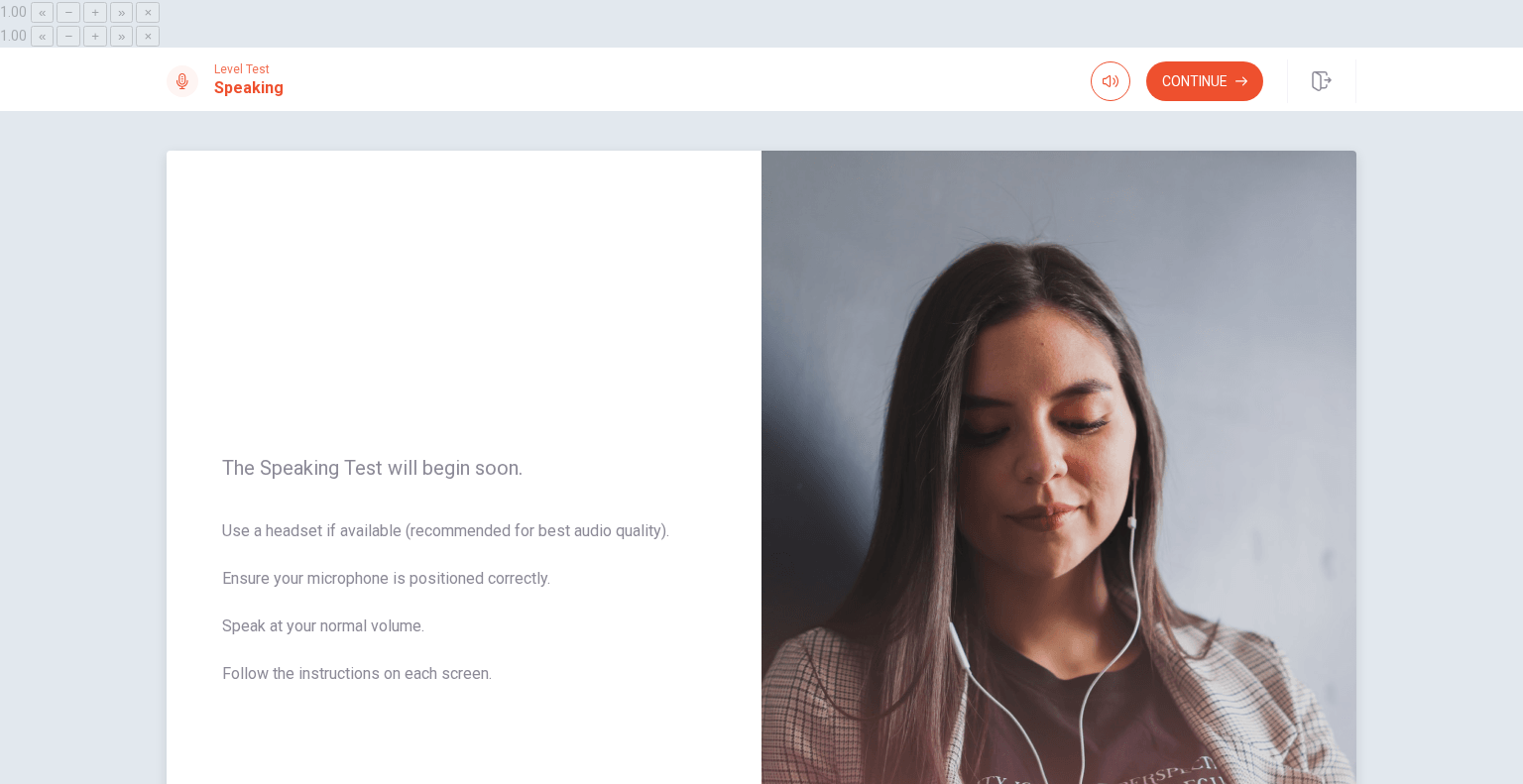 click on "The Speaking Test will begin soon." at bounding box center (464, 468) 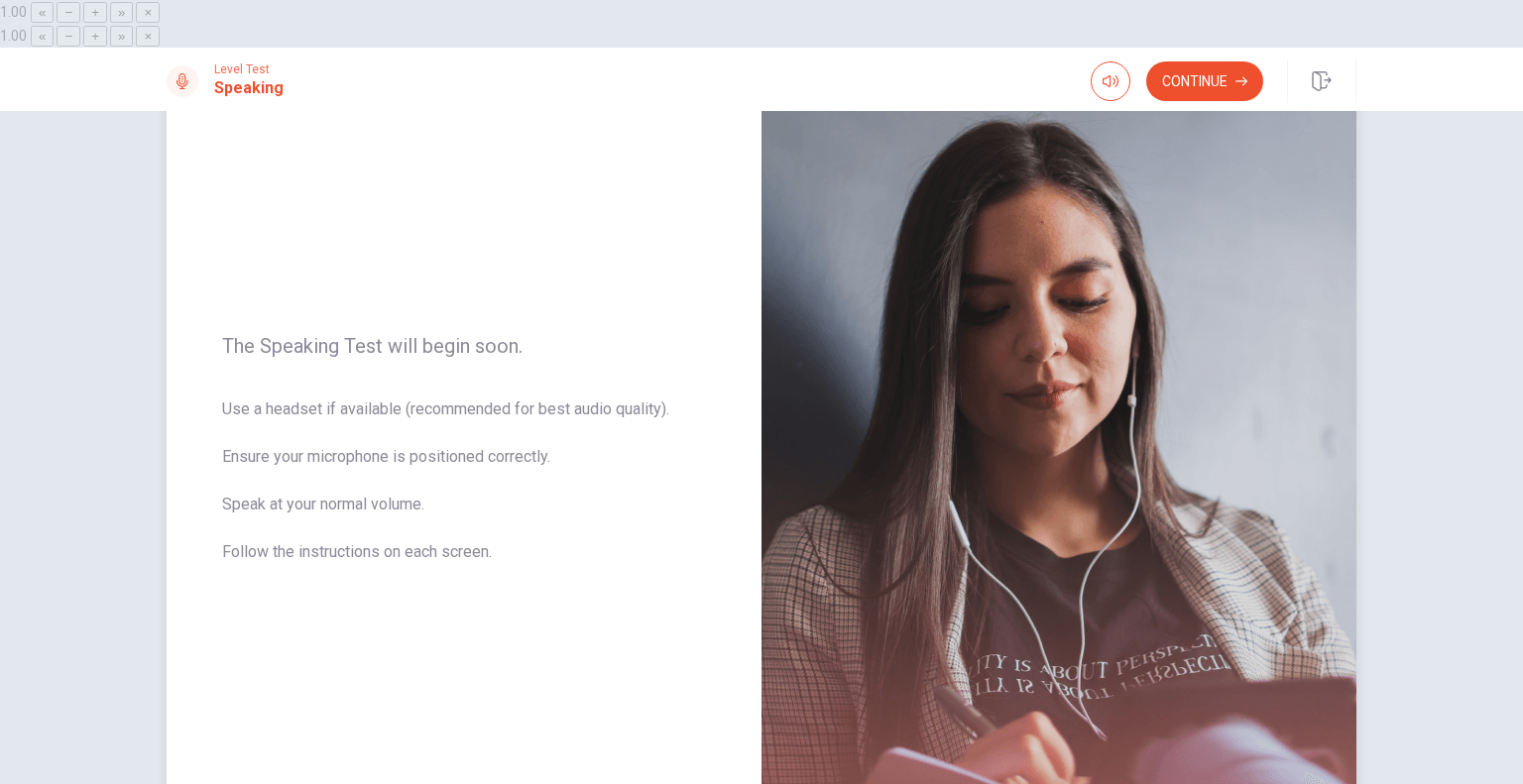 scroll, scrollTop: 123, scrollLeft: 0, axis: vertical 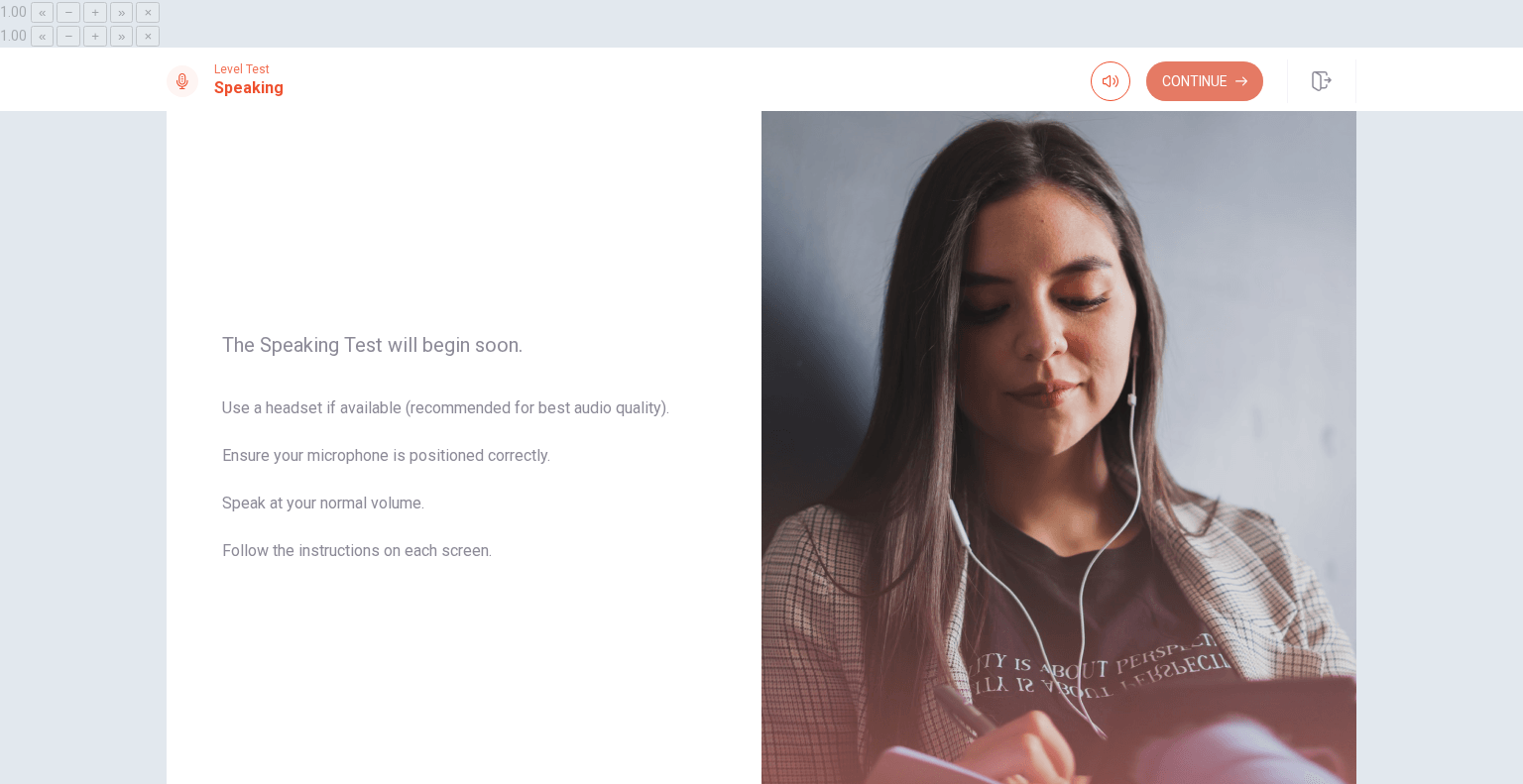 click on "Continue" at bounding box center (1205, 81) 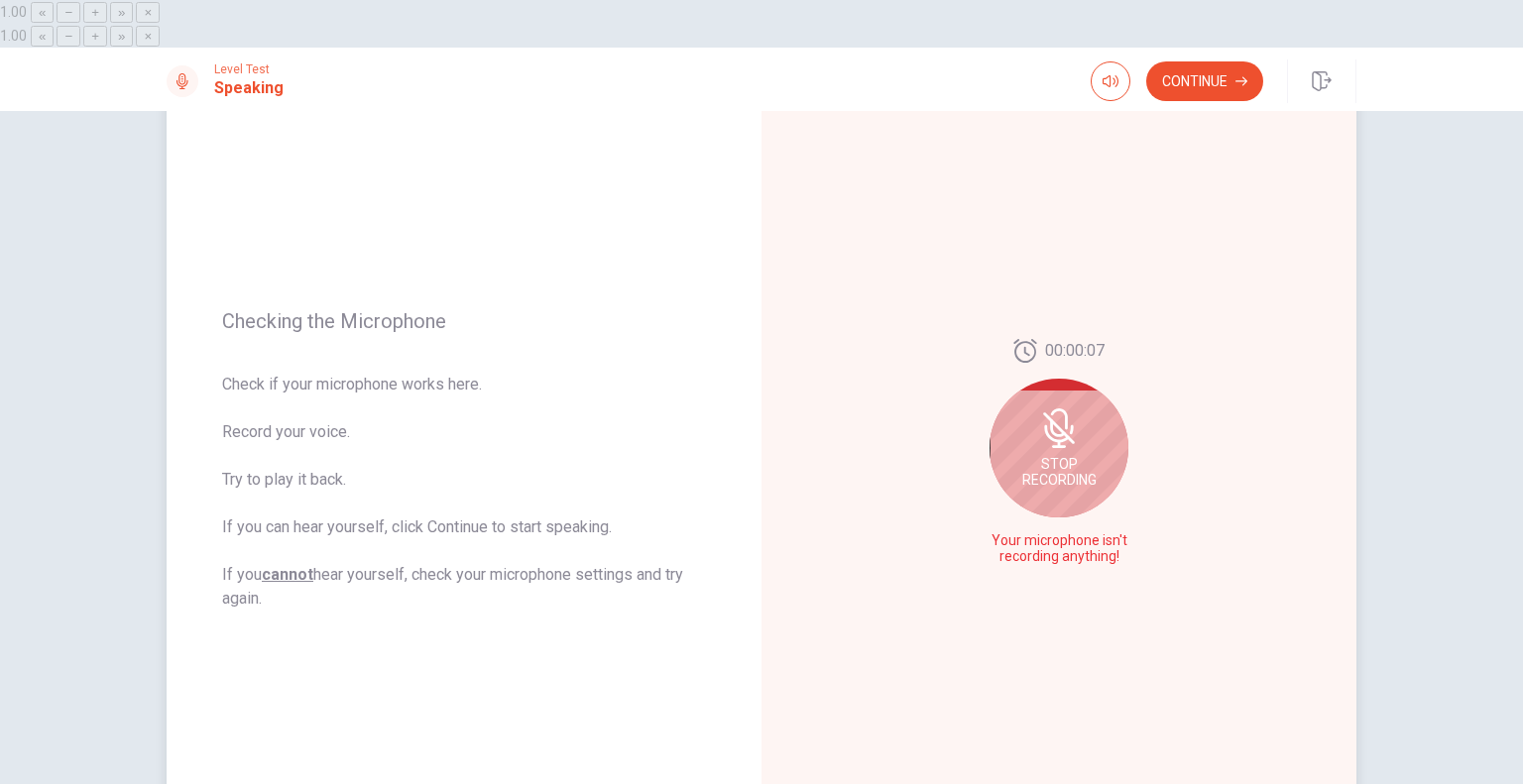 click at bounding box center [1059, 418] 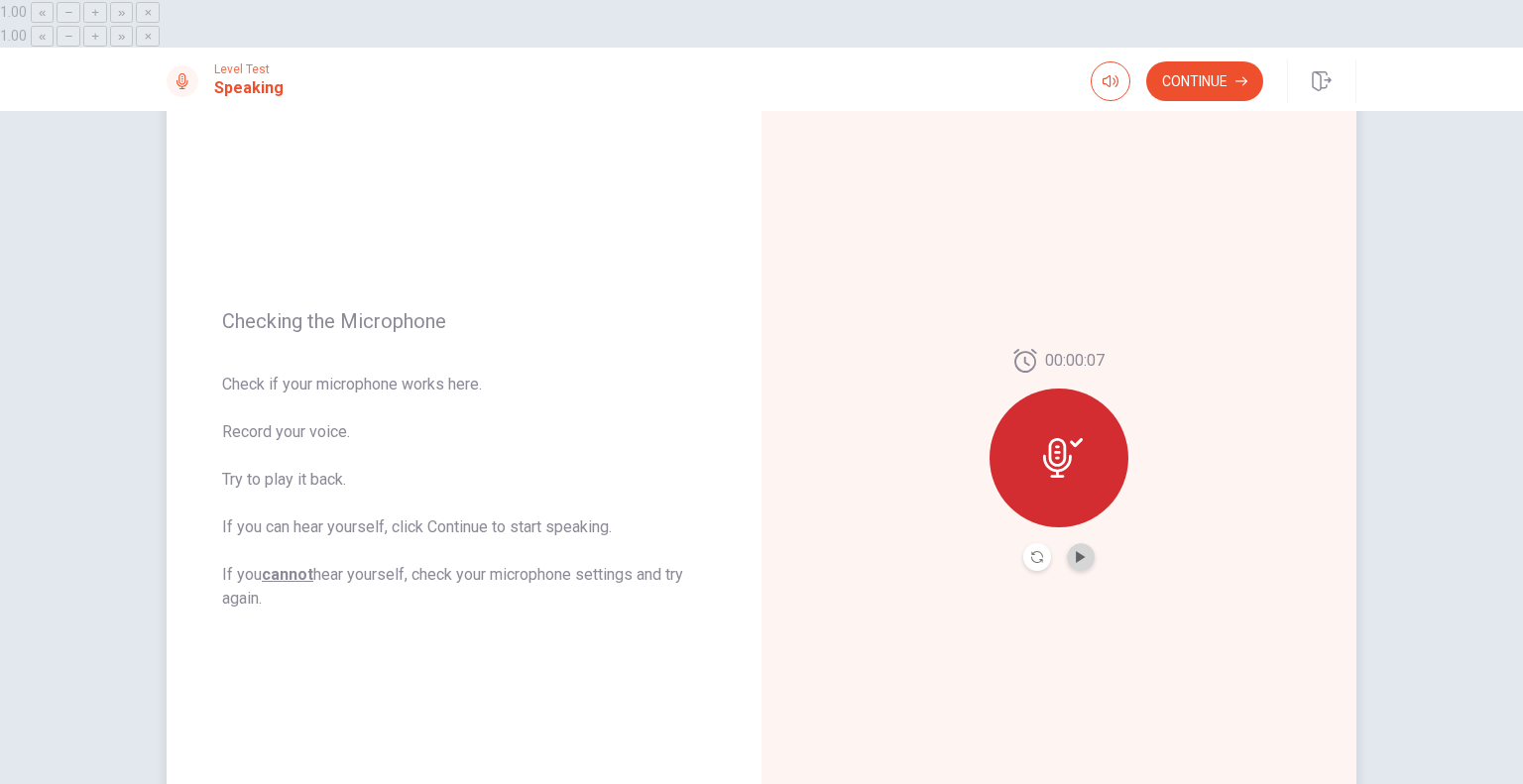 click at bounding box center (1081, 557) 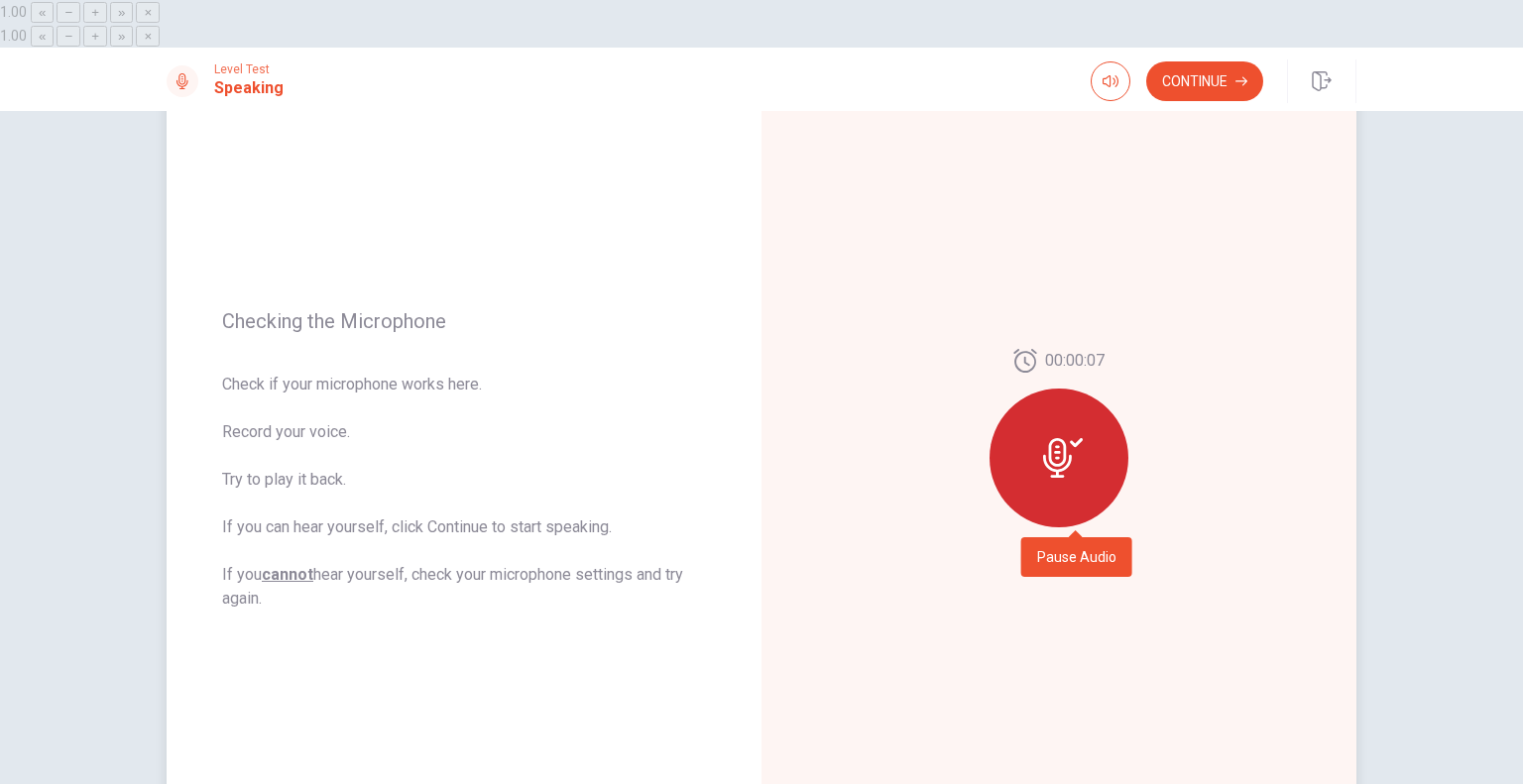 click at bounding box center [1081, 557] 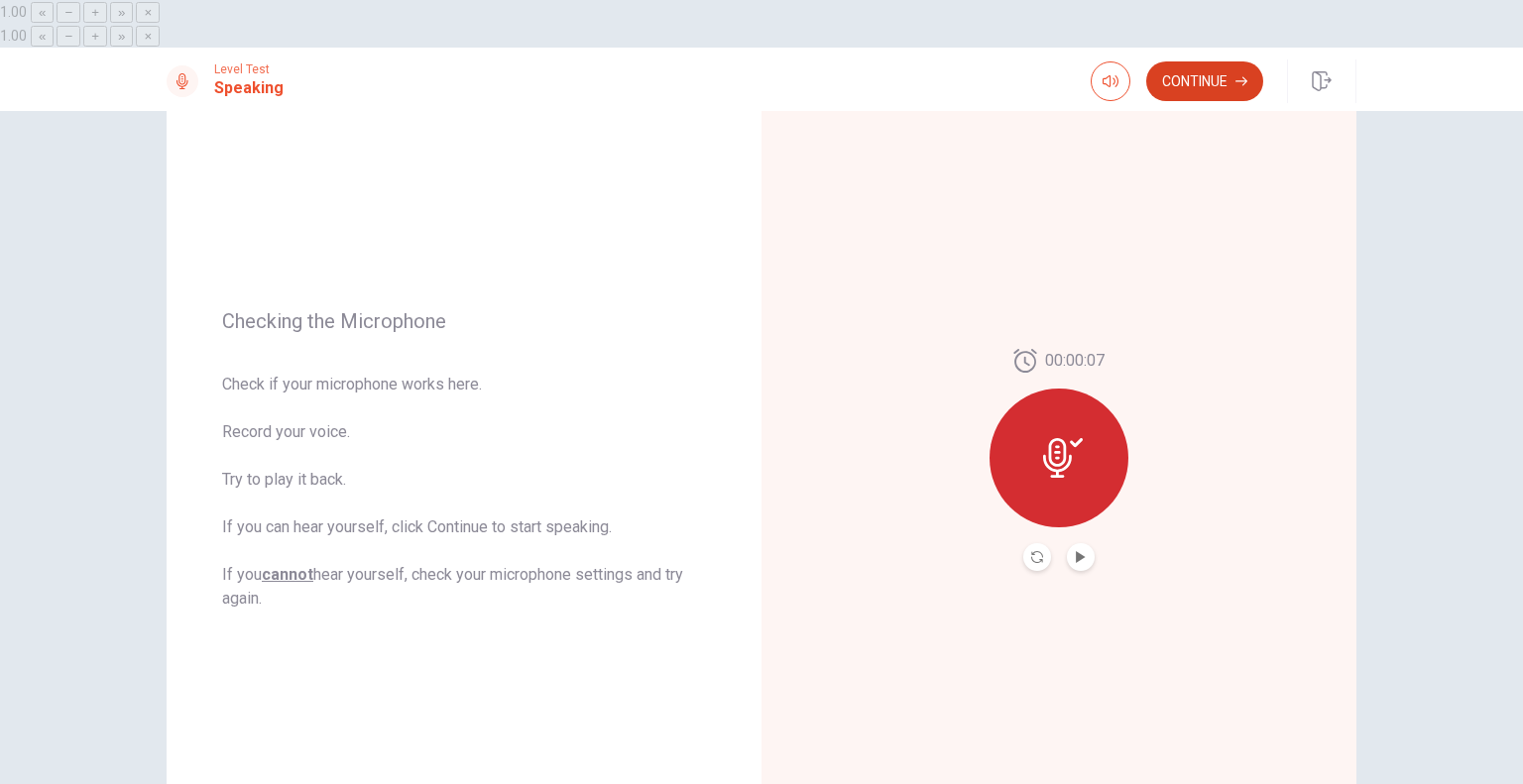 drag, startPoint x: 1213, startPoint y: 55, endPoint x: 1219, endPoint y: 38, distance: 18.027756 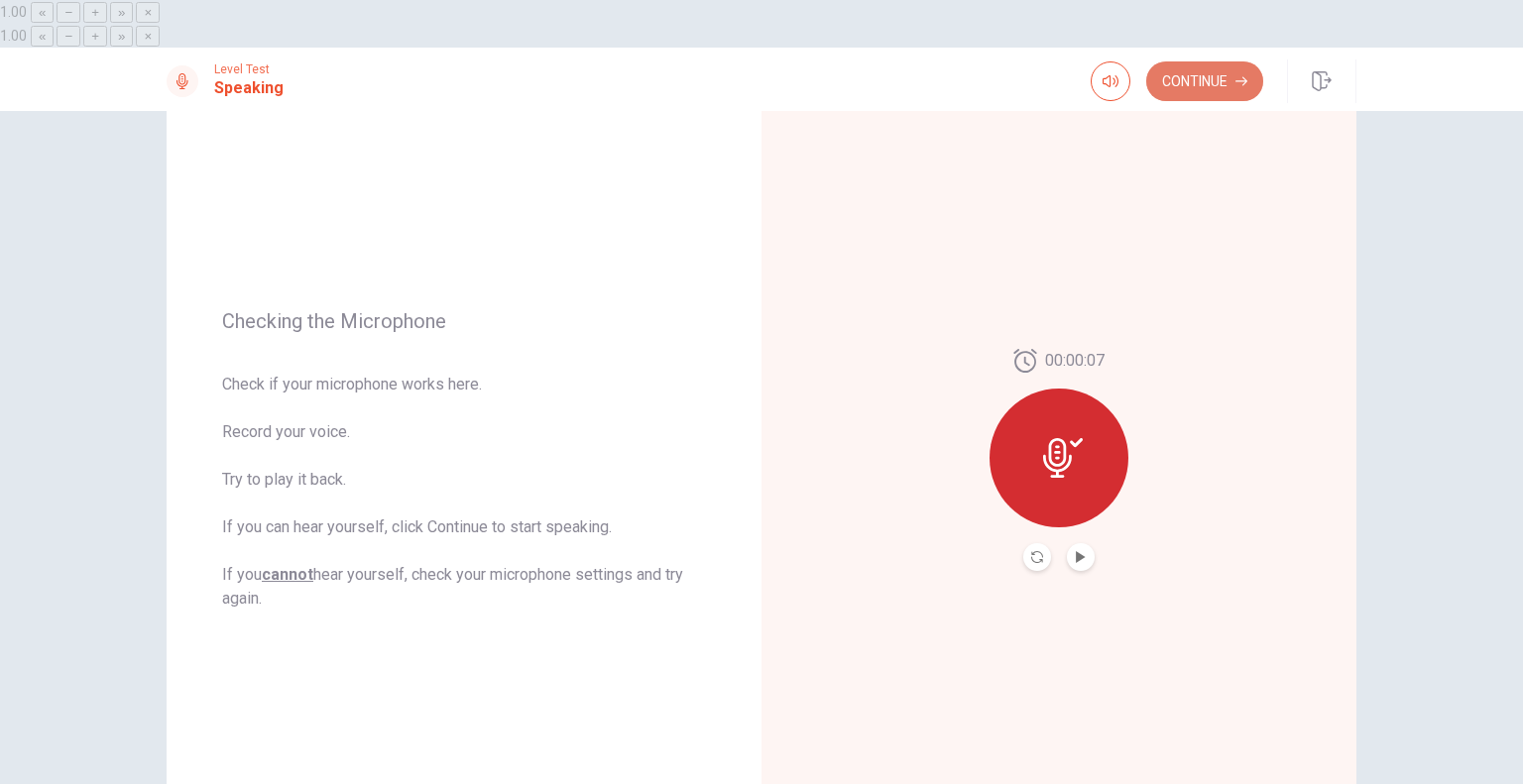 click on "Continue" at bounding box center (1205, 81) 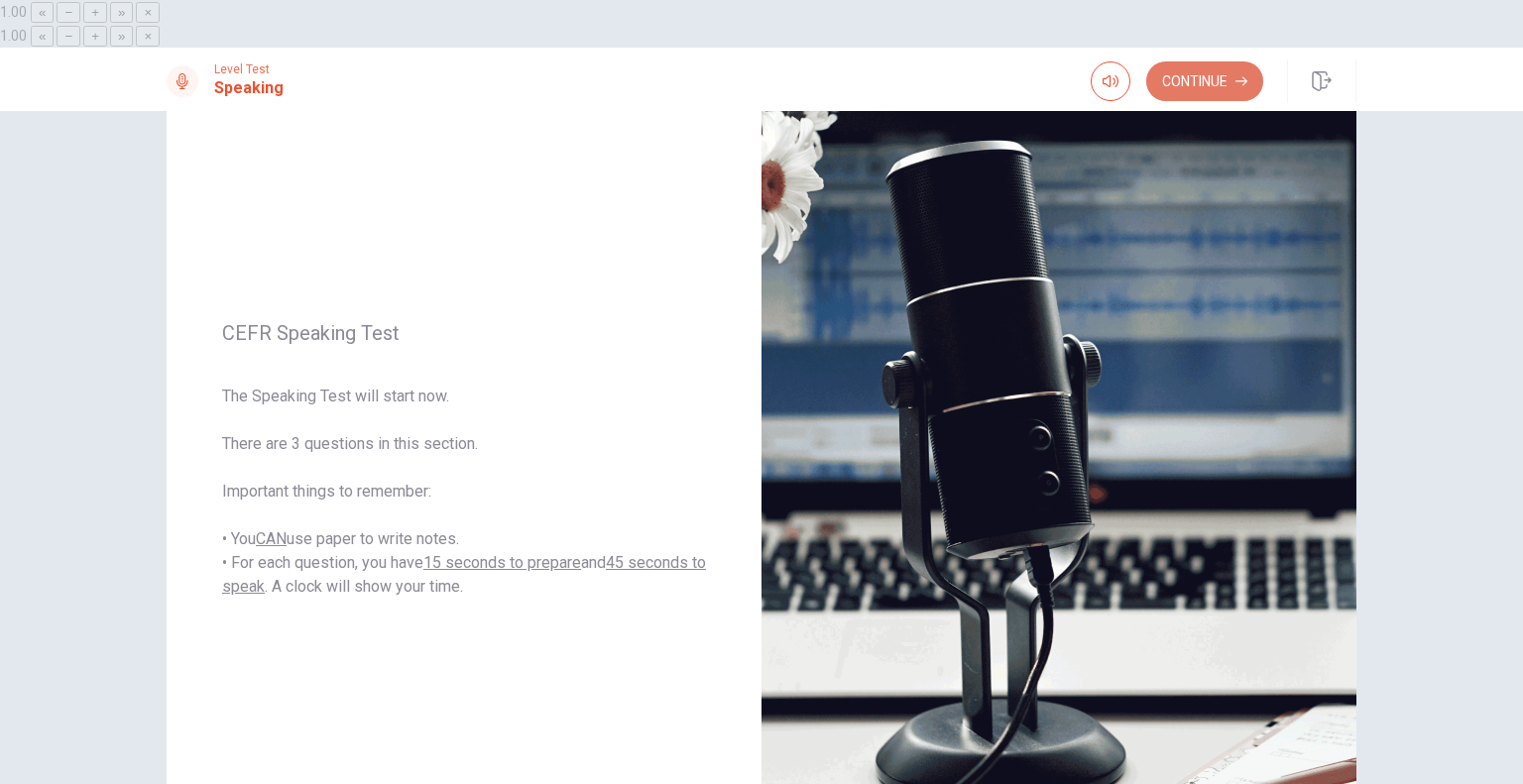 click on "Continue" at bounding box center (1205, 81) 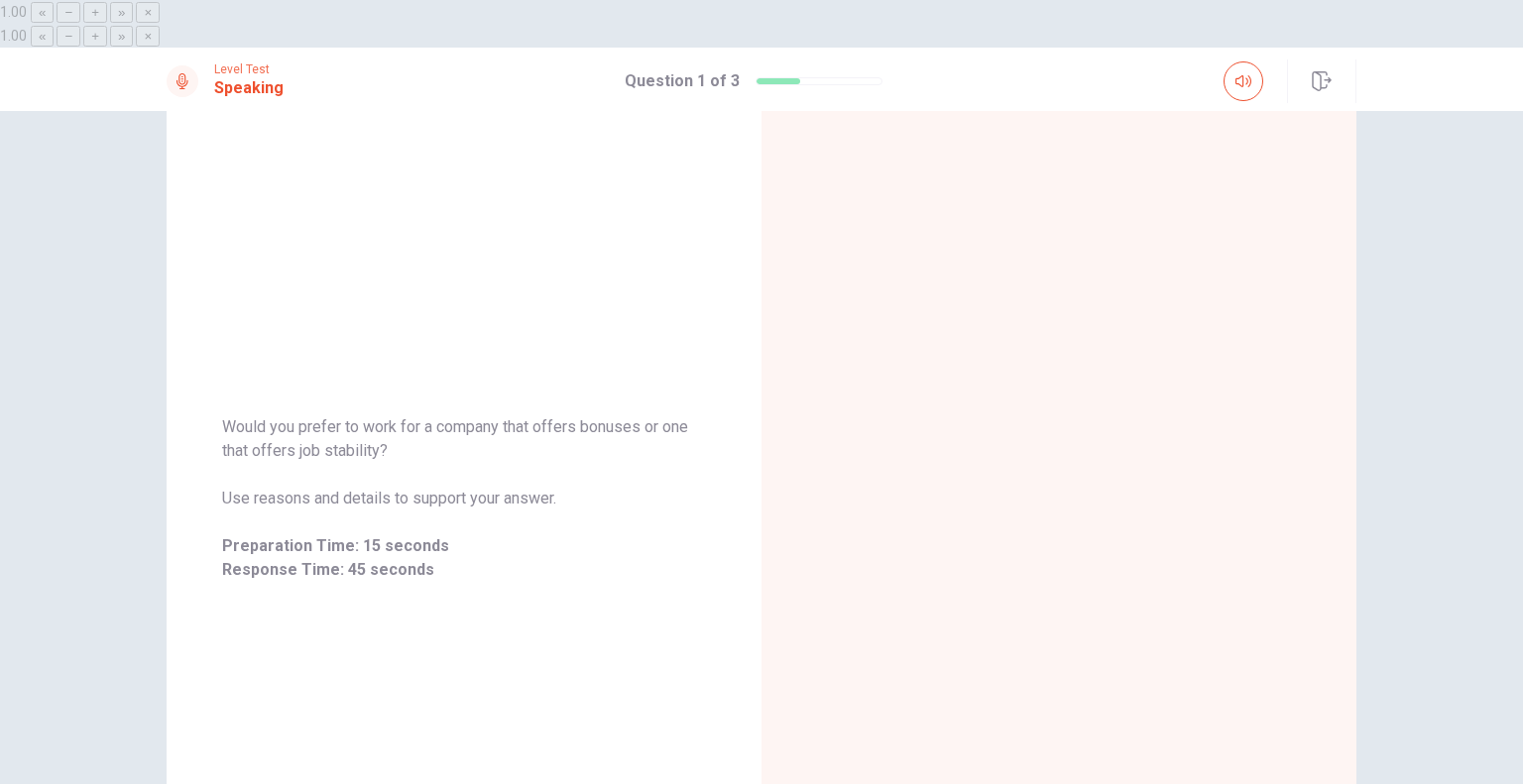 scroll, scrollTop: 123, scrollLeft: 0, axis: vertical 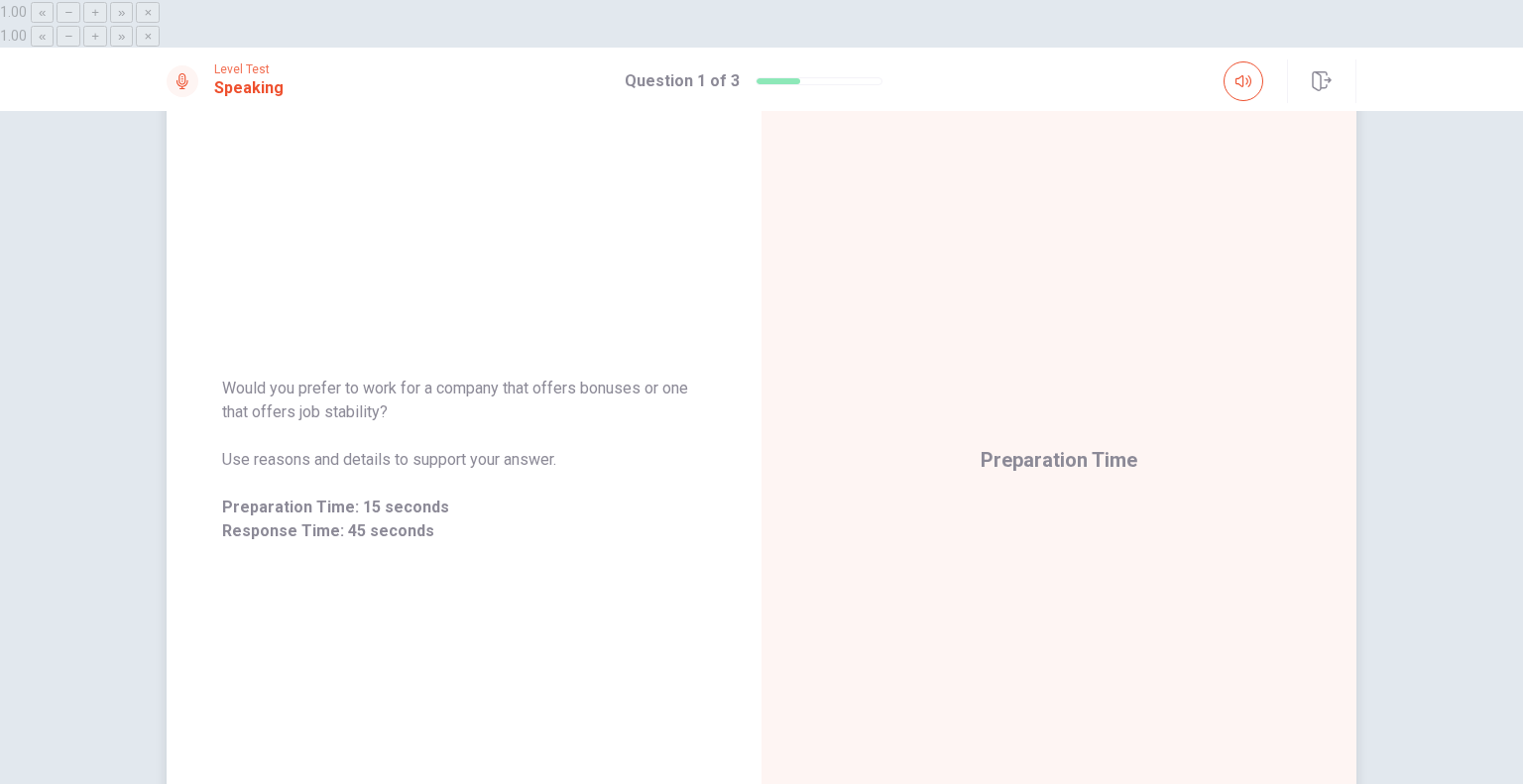 click on "Would you prefer to work for a company that offers bonuses or one that offers job stability?" at bounding box center [464, 400] 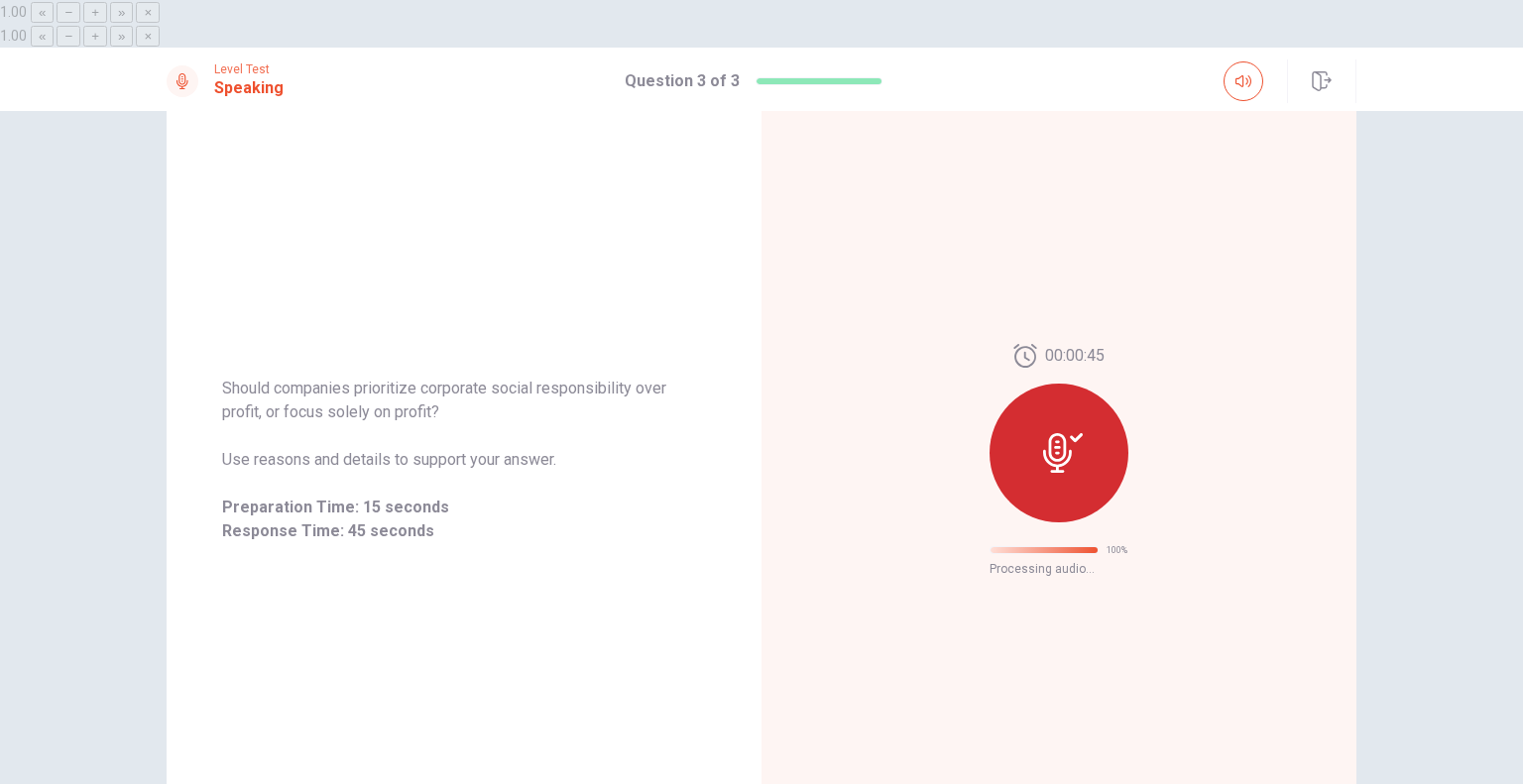 scroll, scrollTop: 0, scrollLeft: 0, axis: both 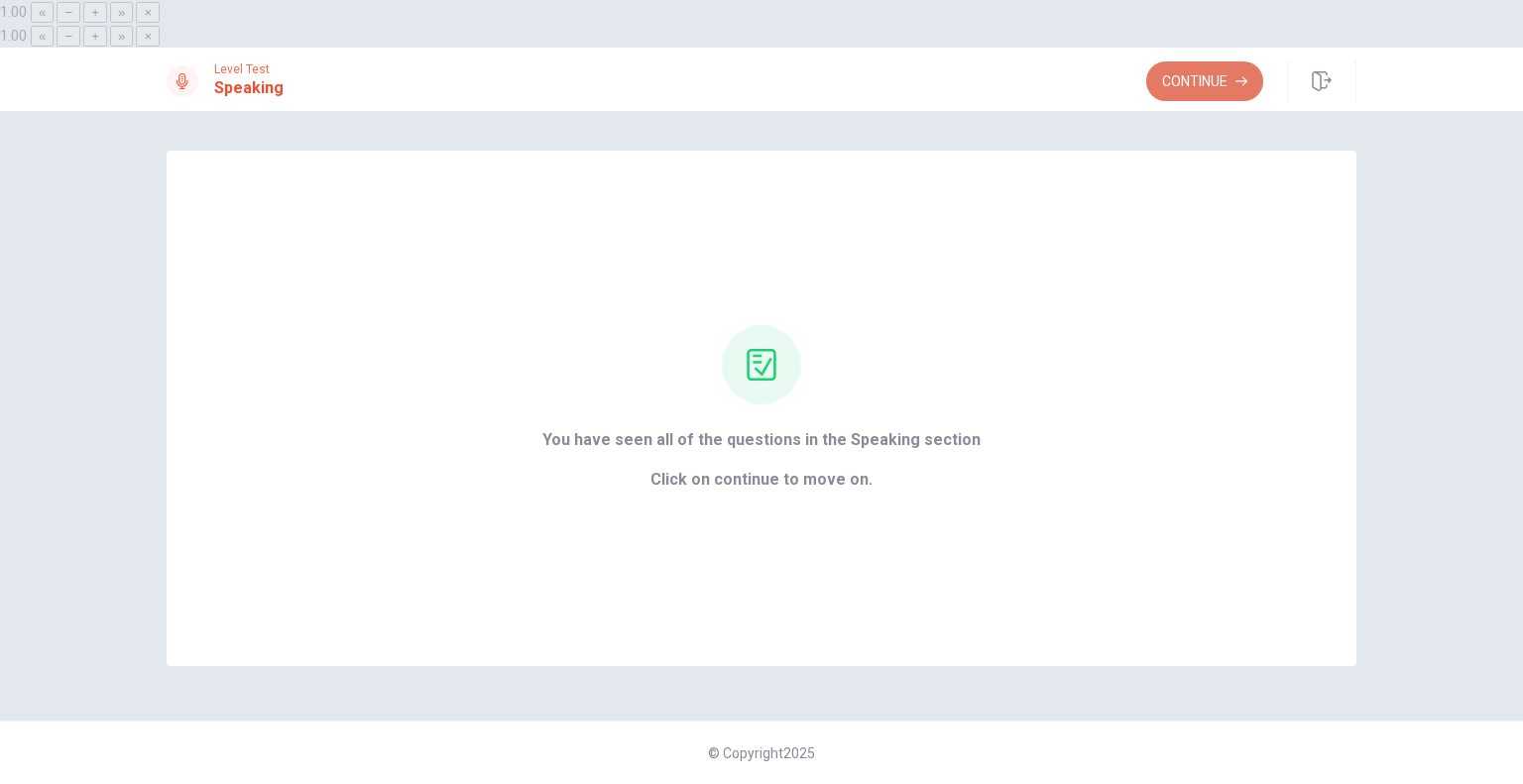 click on "Continue" at bounding box center [1205, 81] 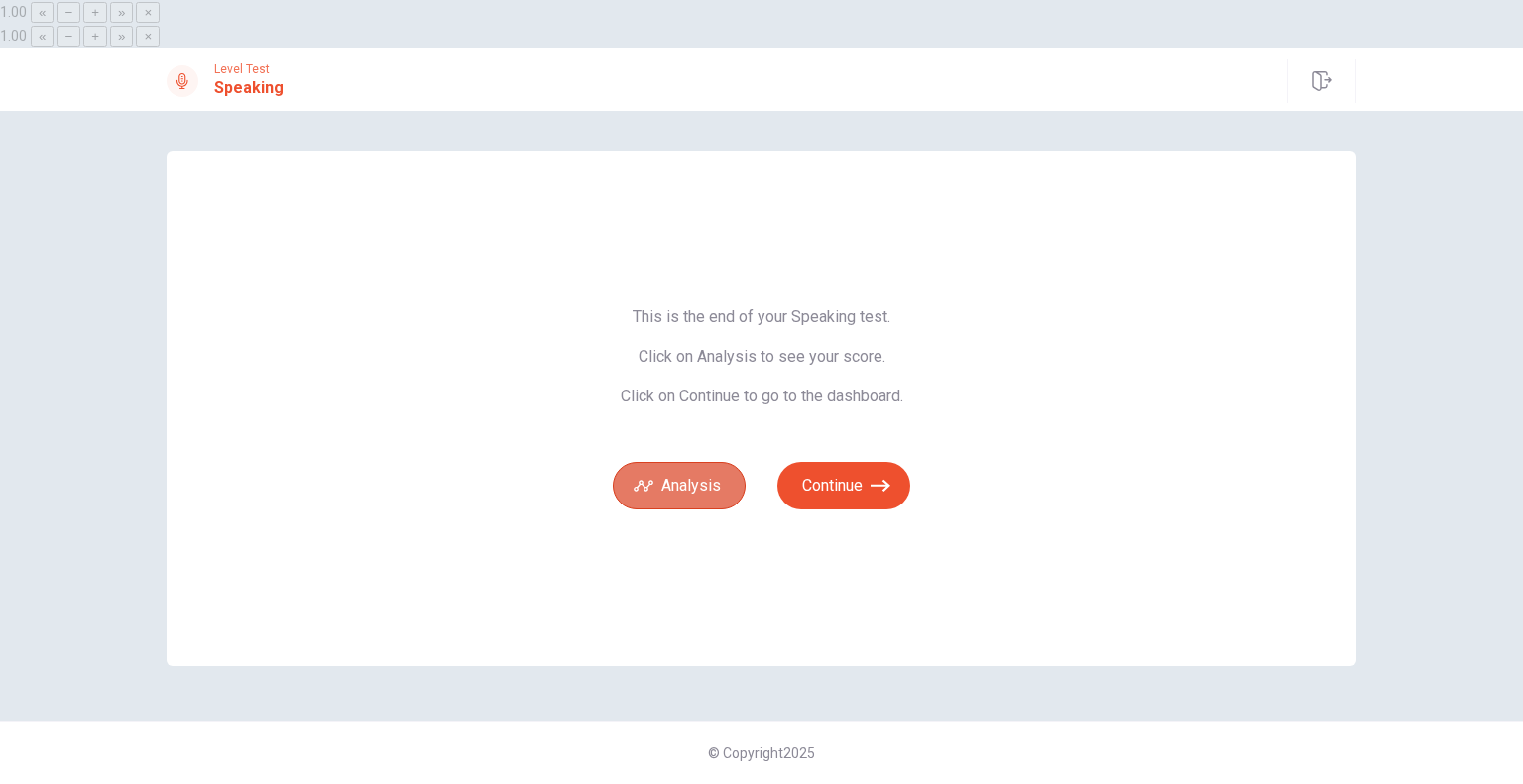 click on "Analysis" at bounding box center [679, 486] 